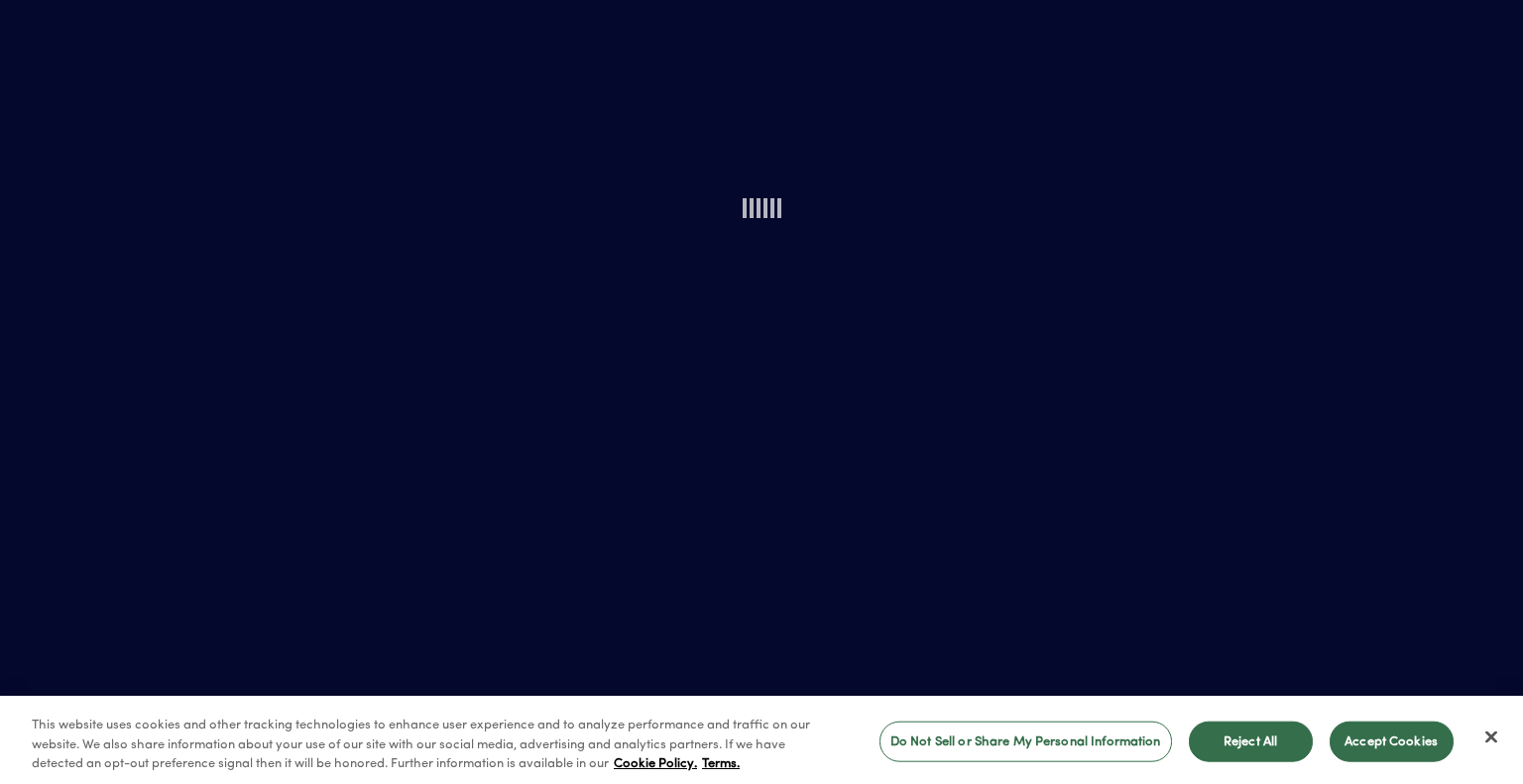scroll, scrollTop: 0, scrollLeft: 0, axis: both 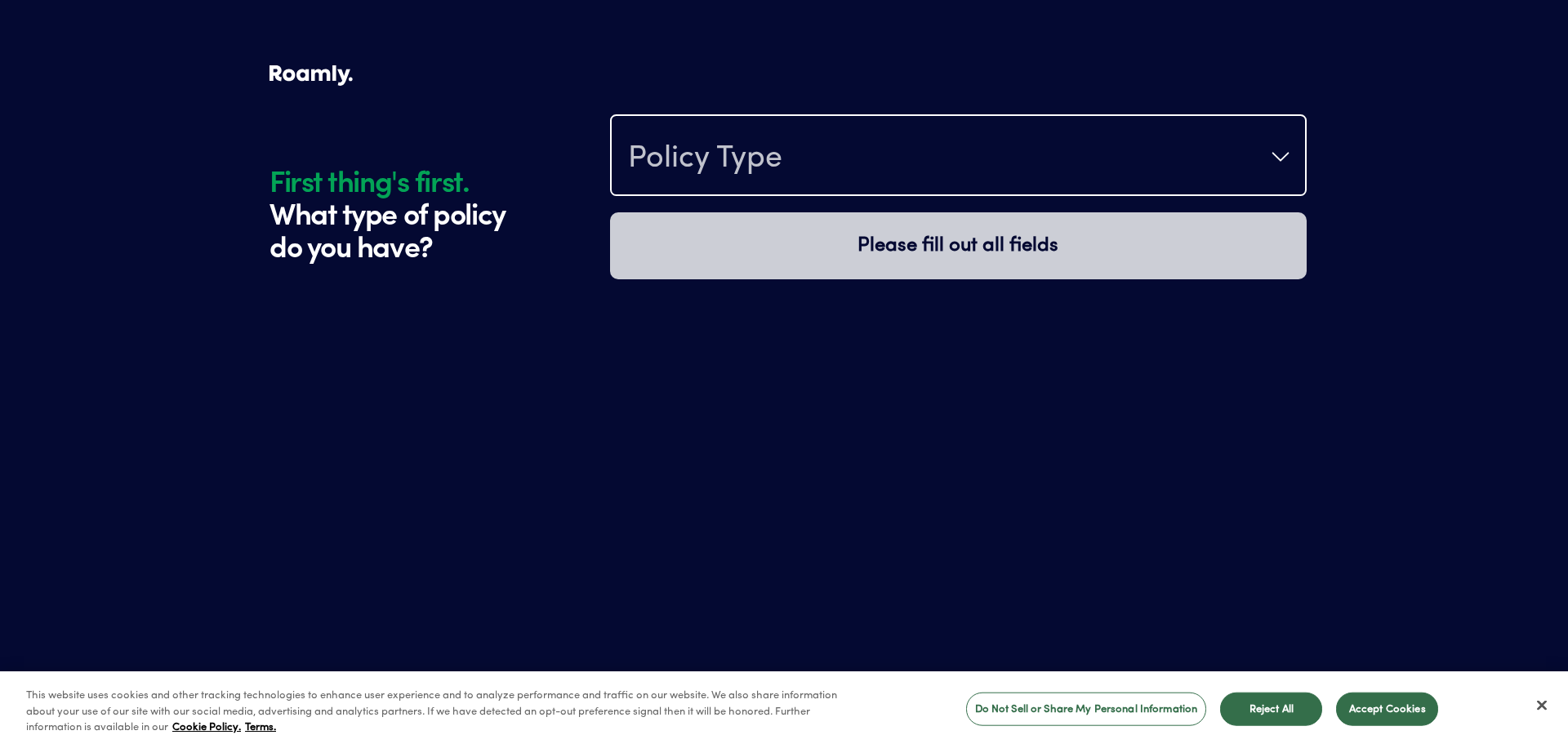 click on "Policy Type" at bounding box center (958, 157) 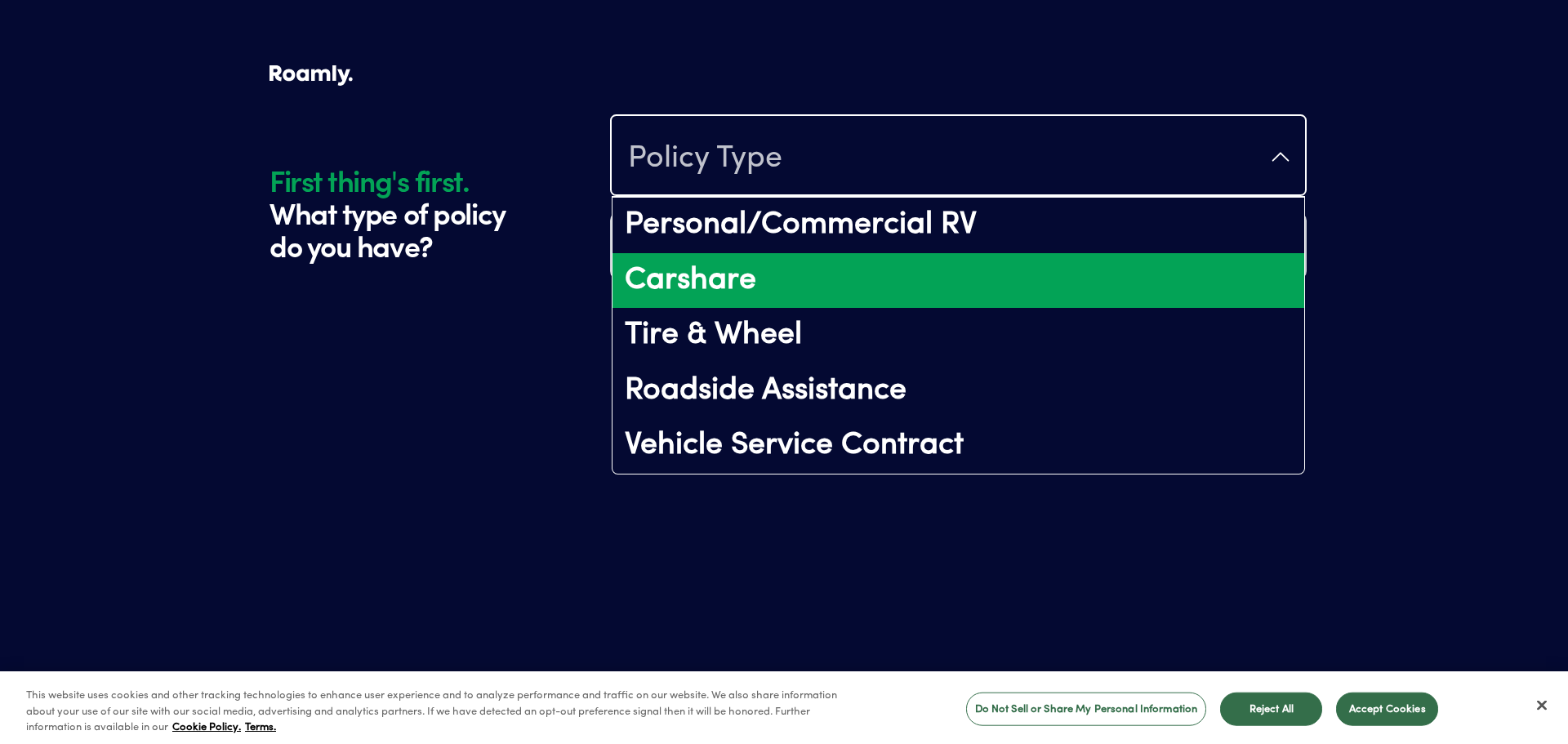 click on "Carshare" at bounding box center (958, 281) 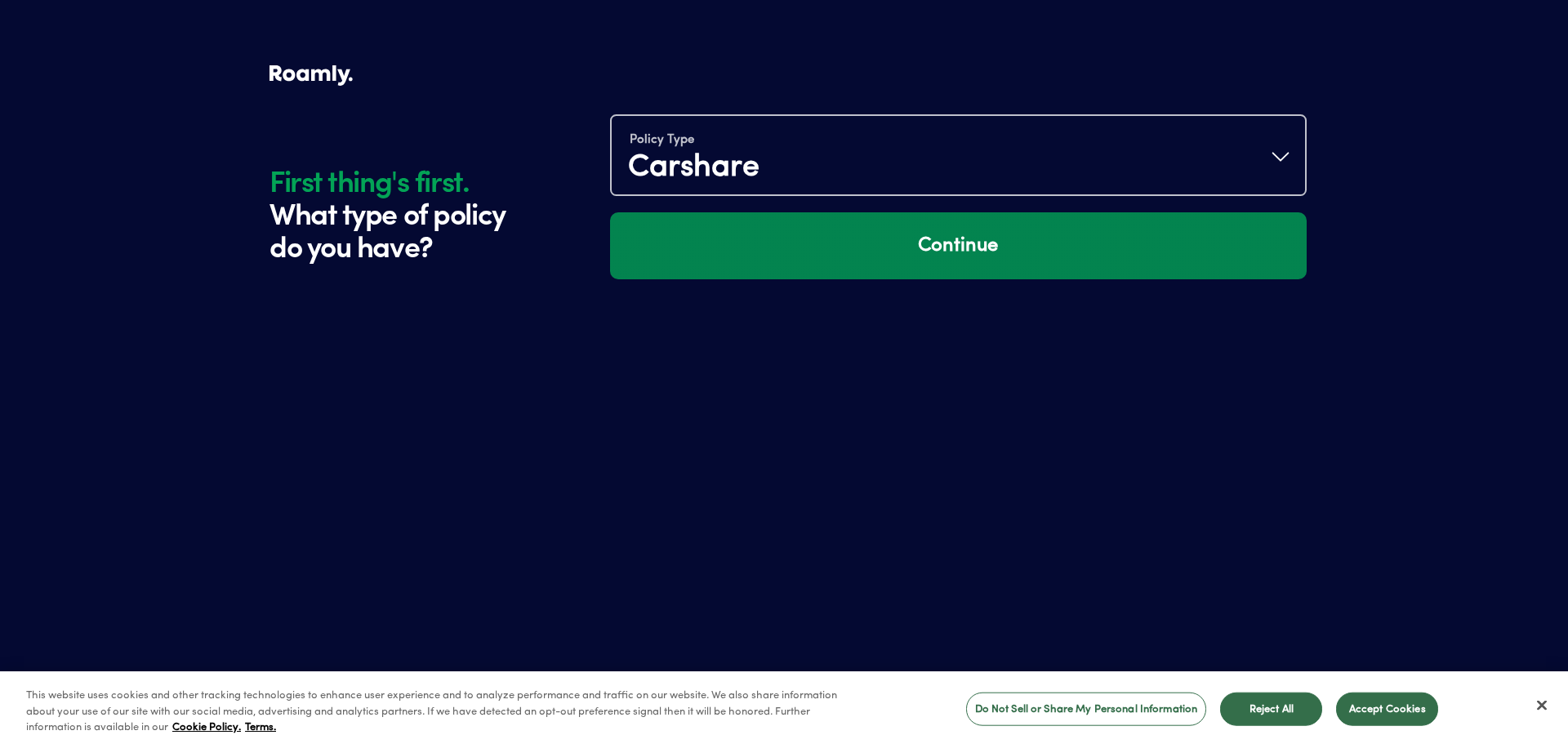 click on "Continue" at bounding box center (958, 246) 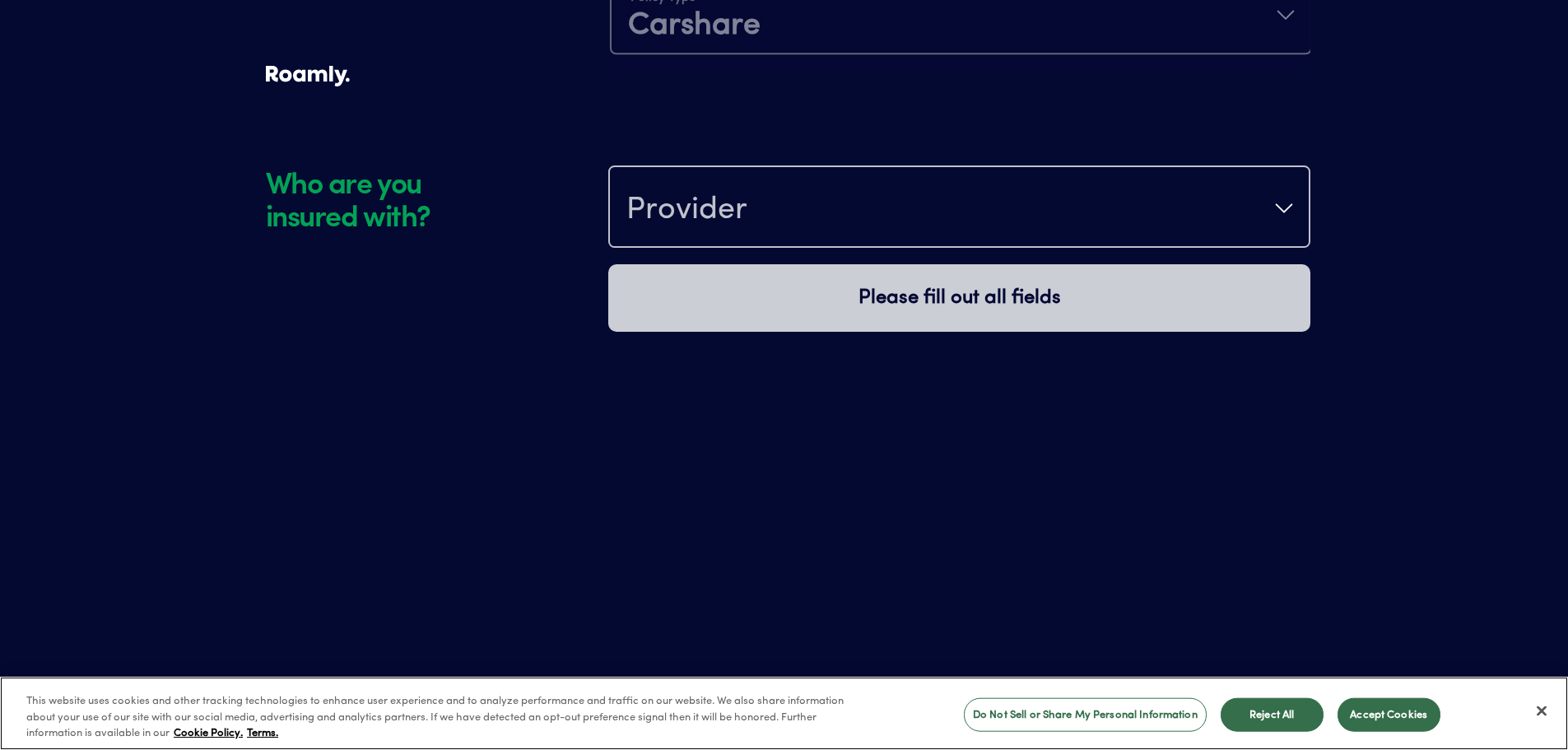scroll, scrollTop: 188, scrollLeft: 0, axis: vertical 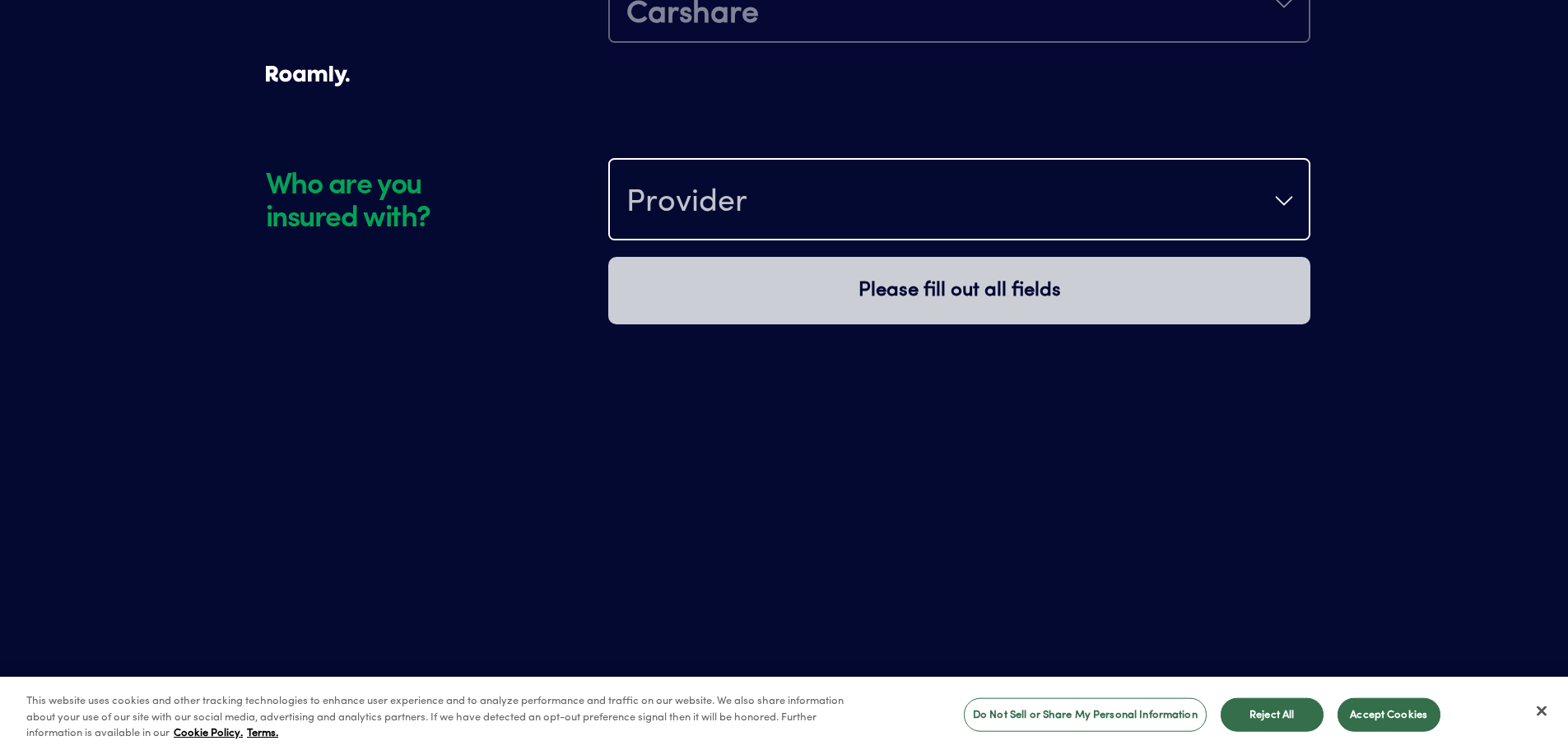 click on "Provider" at bounding box center (959, 201) 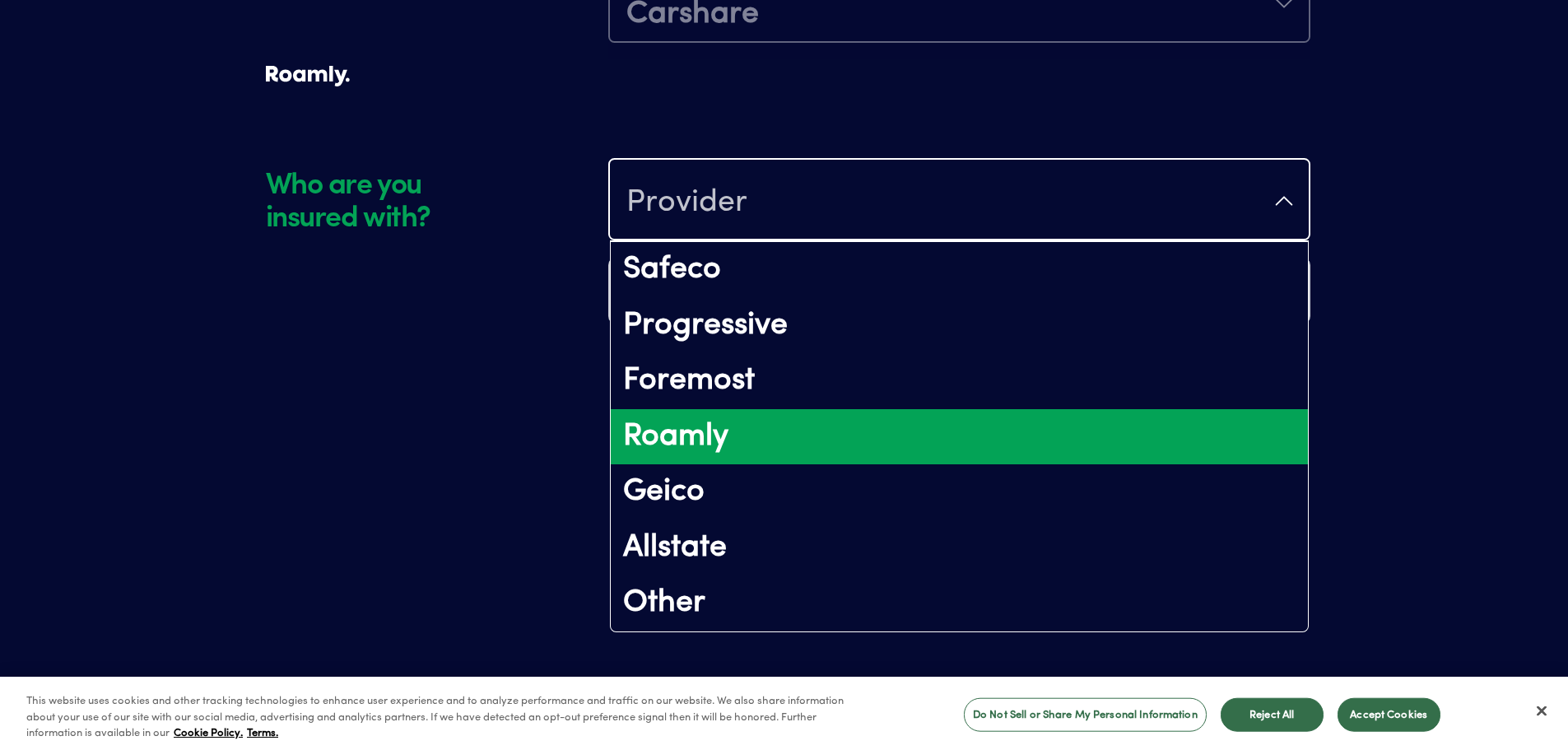 click on "Roamly" at bounding box center [959, 437] 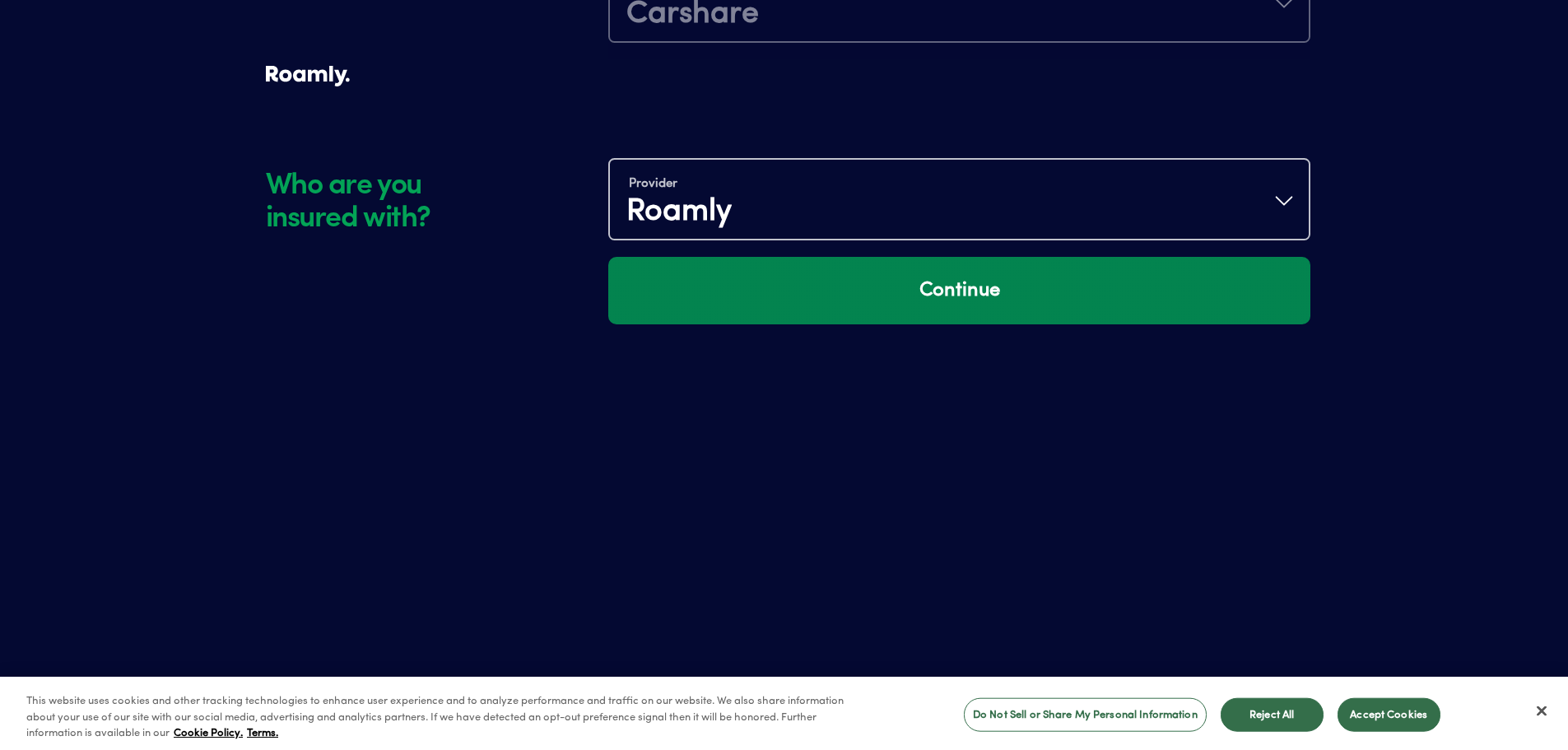 click on "Continue" at bounding box center (959, 291) 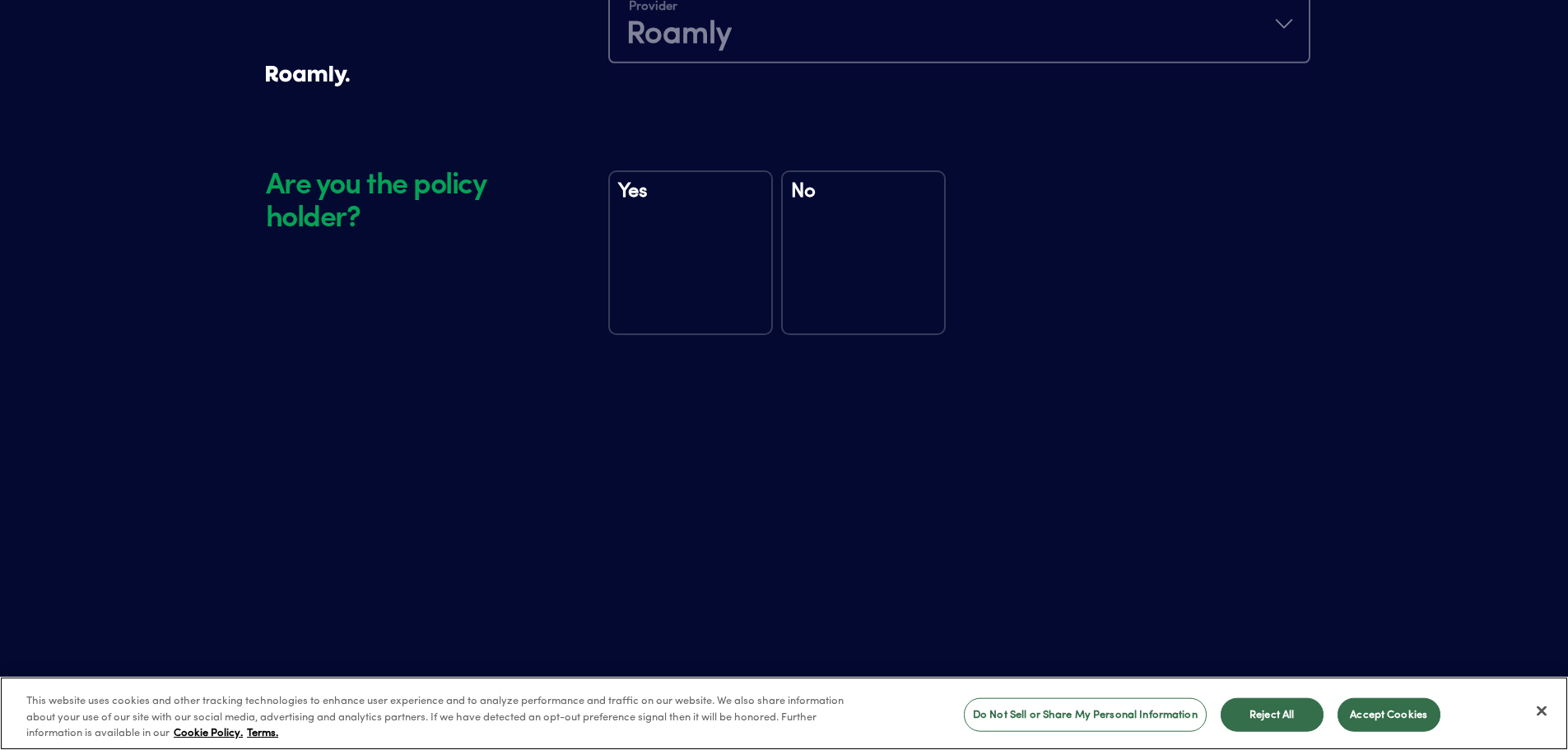 scroll, scrollTop: 418, scrollLeft: 0, axis: vertical 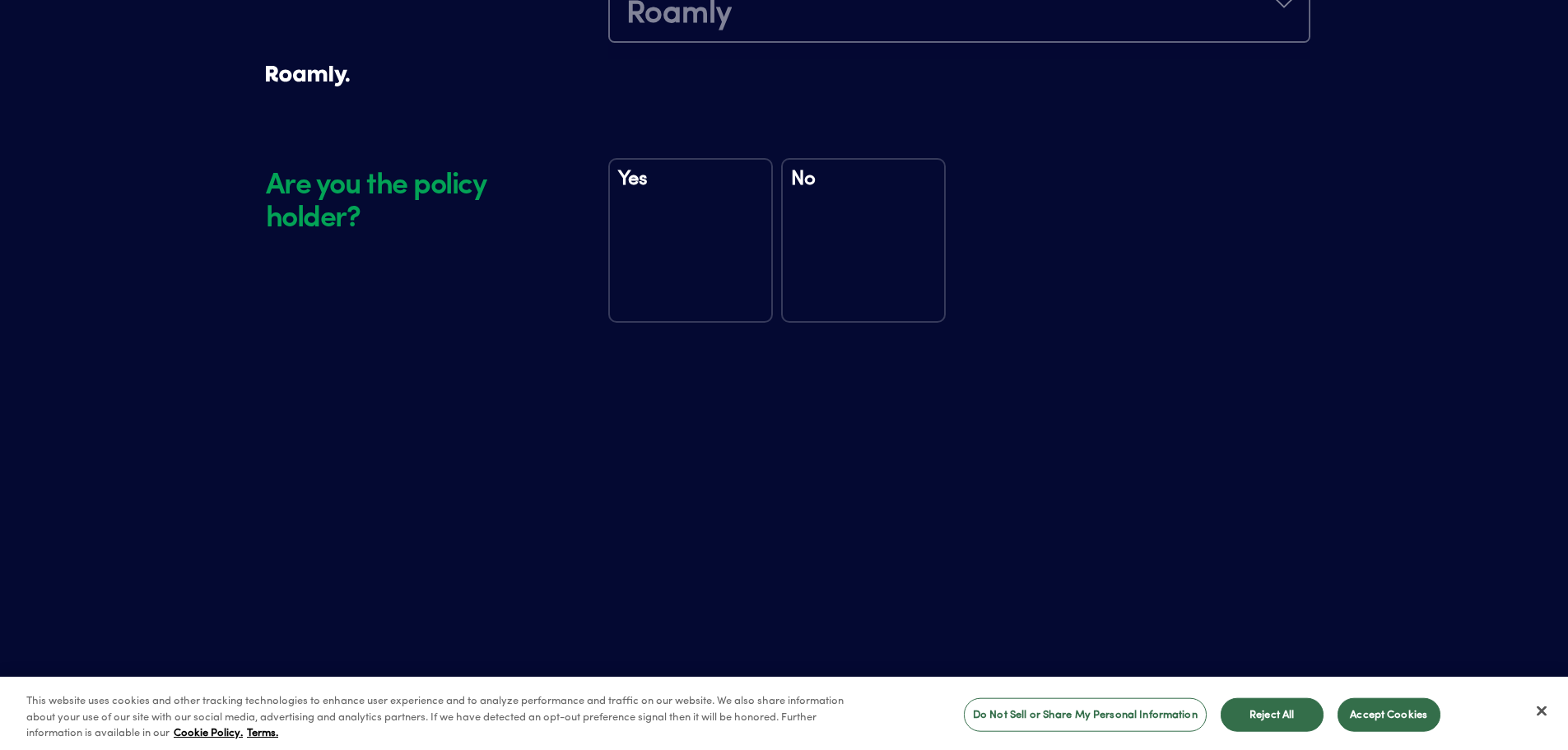 click on "No" at bounding box center (863, 240) 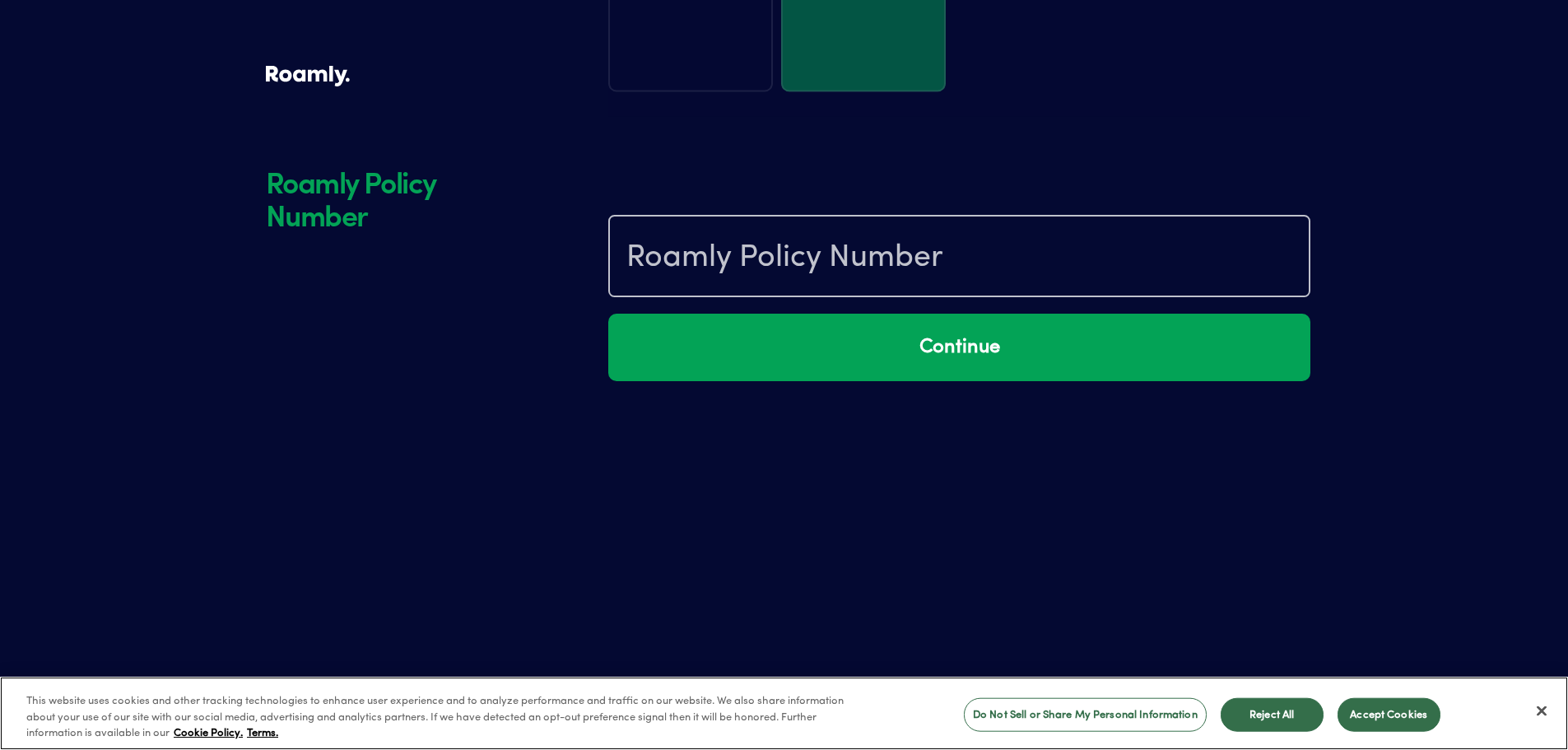 scroll, scrollTop: 739, scrollLeft: 0, axis: vertical 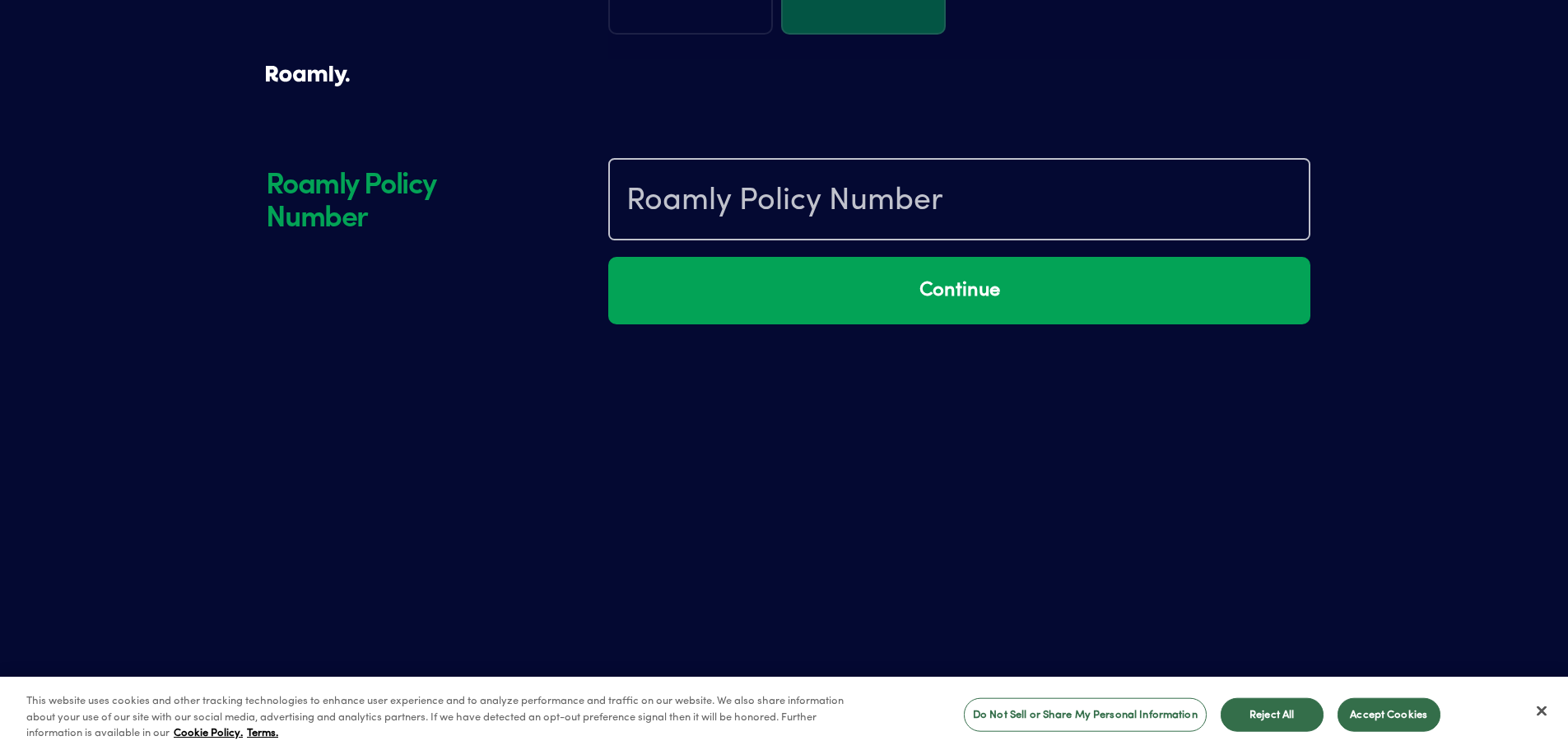 click at bounding box center (959, 199) 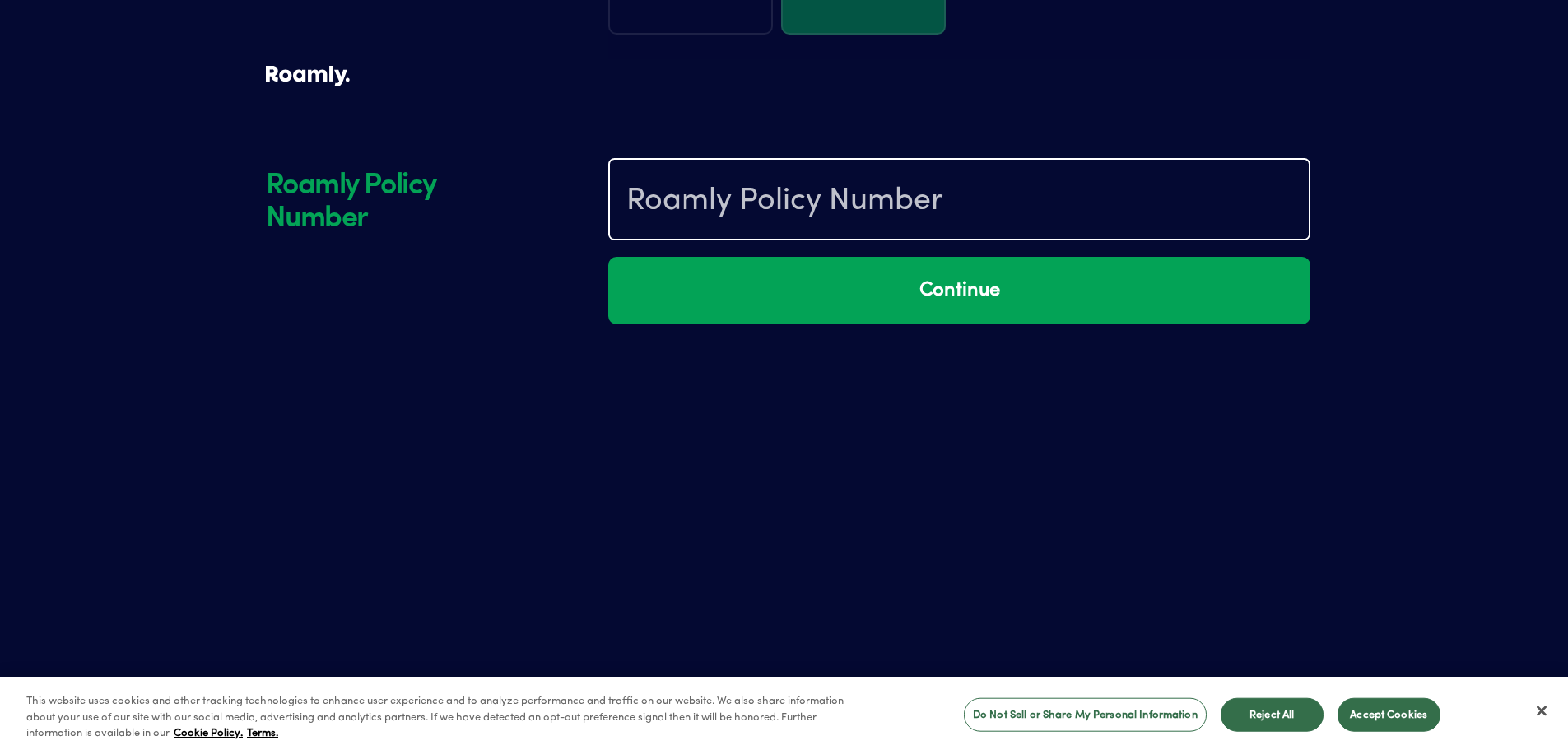 paste on "R49-769-149" 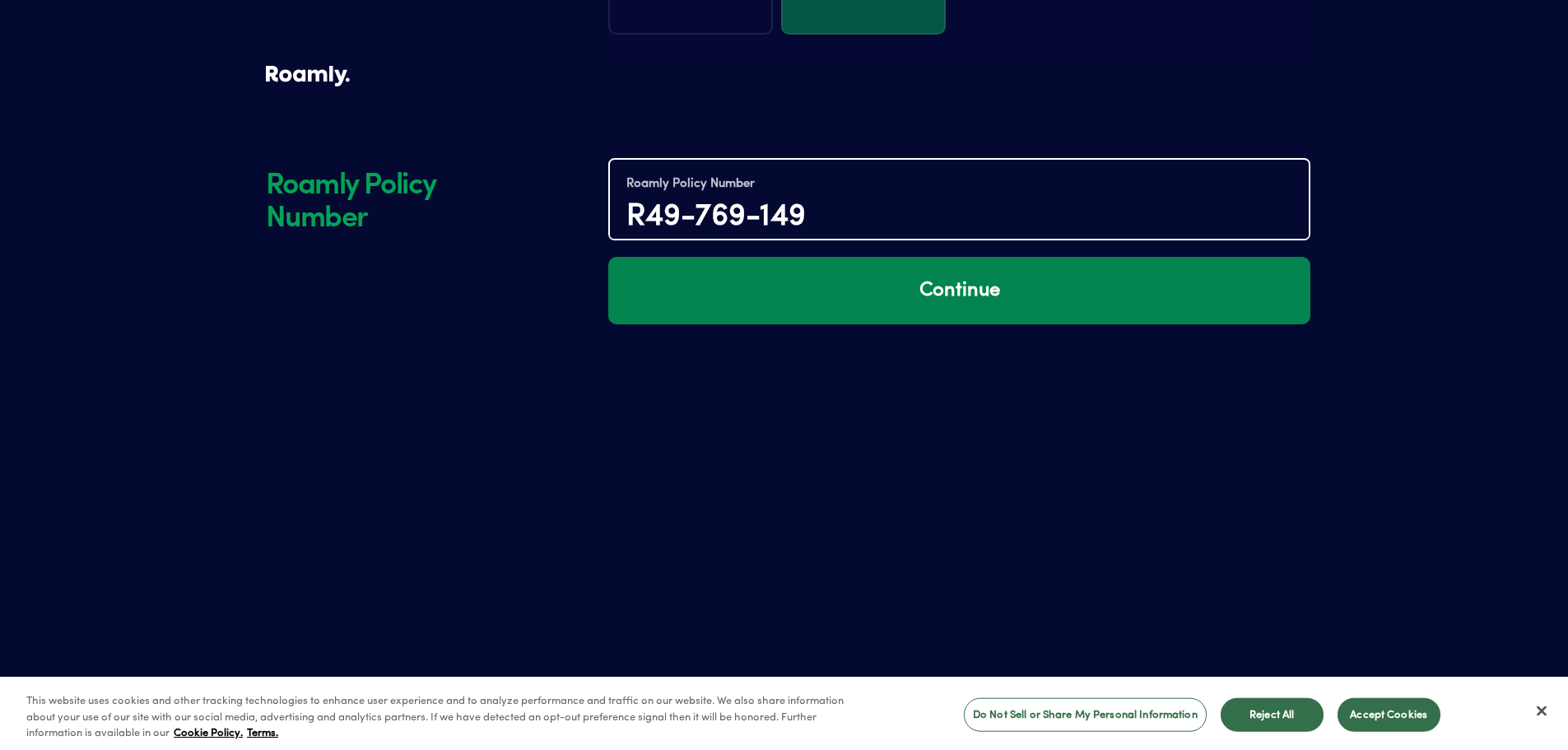 type on "R49-769-149" 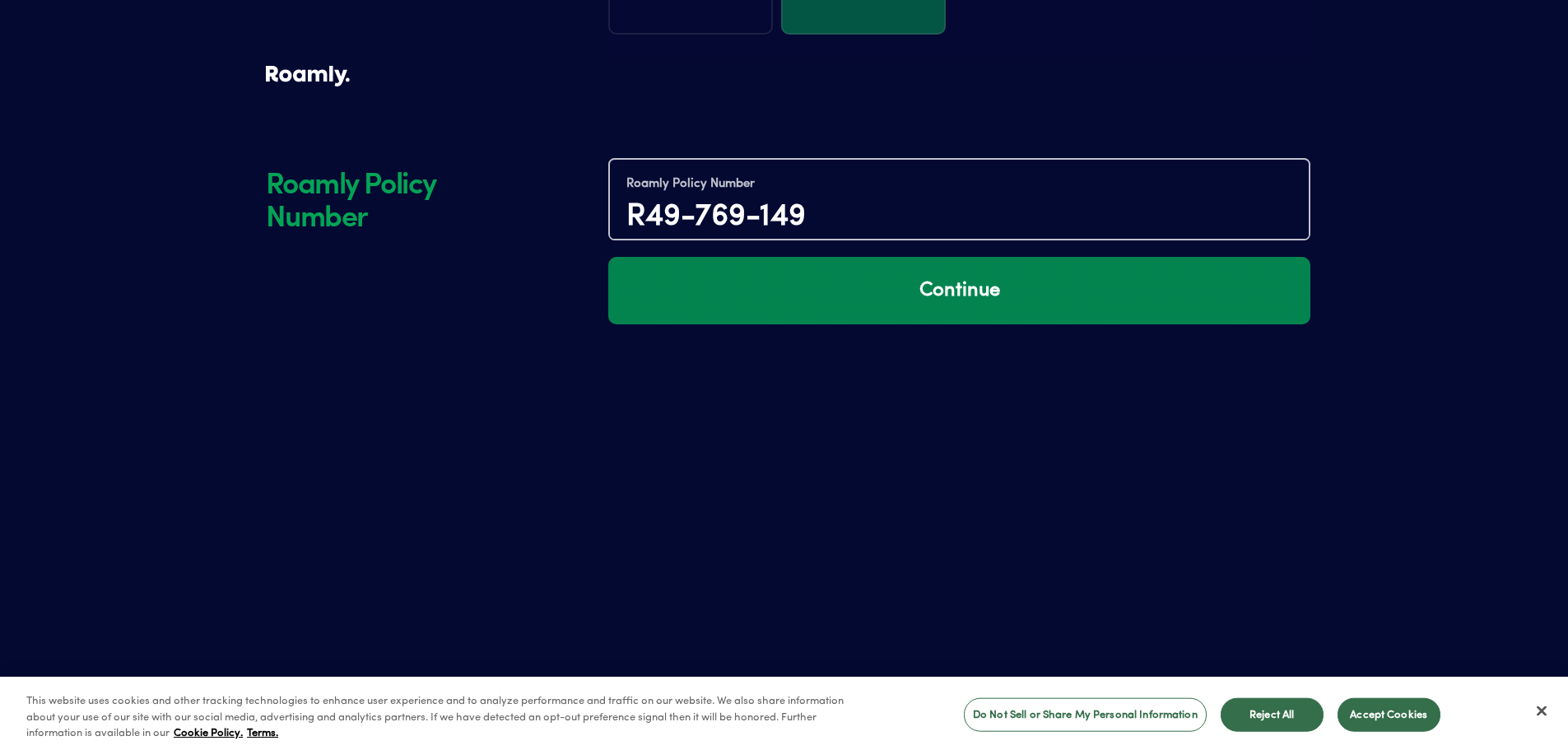 click on "Continue" at bounding box center (959, 291) 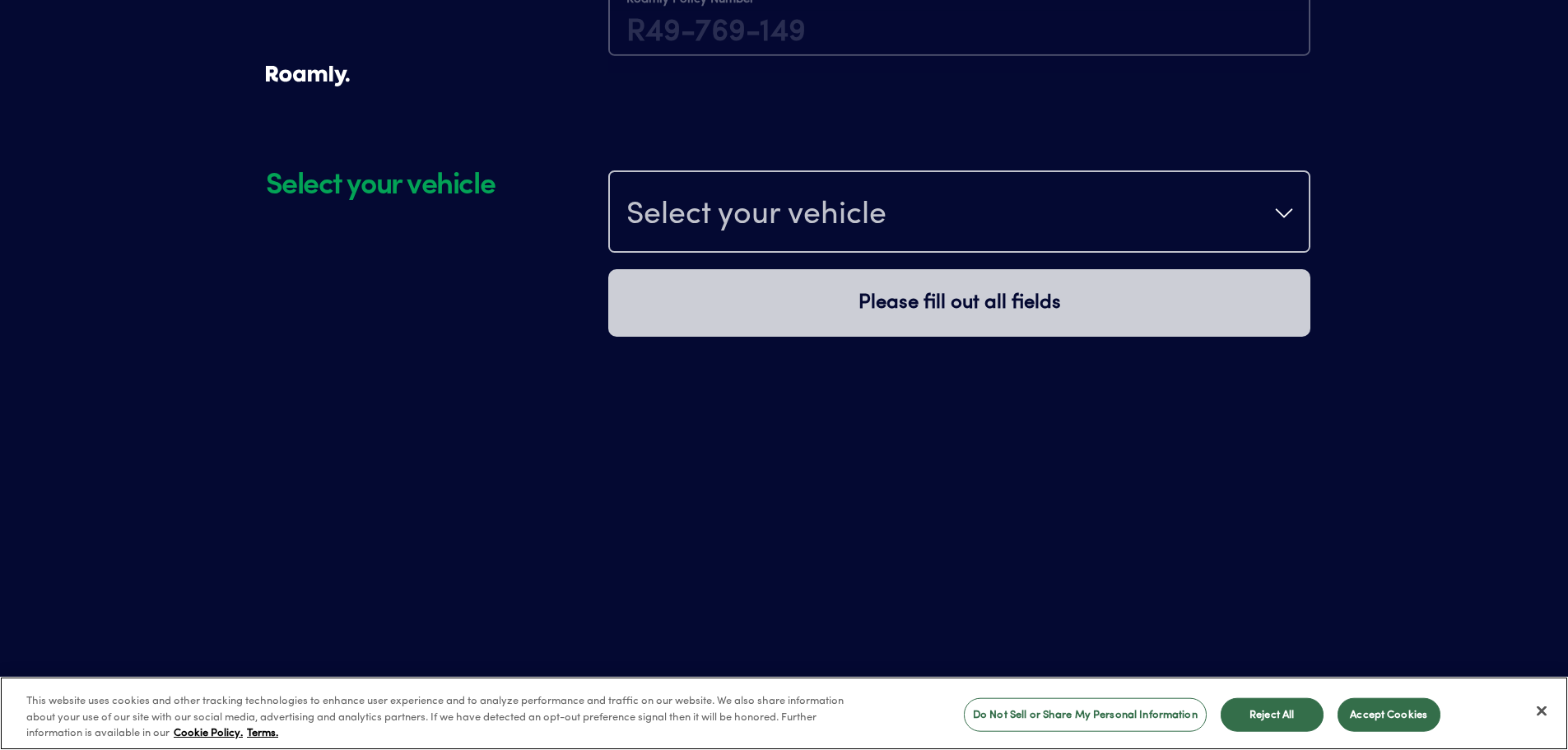 scroll, scrollTop: 970, scrollLeft: 0, axis: vertical 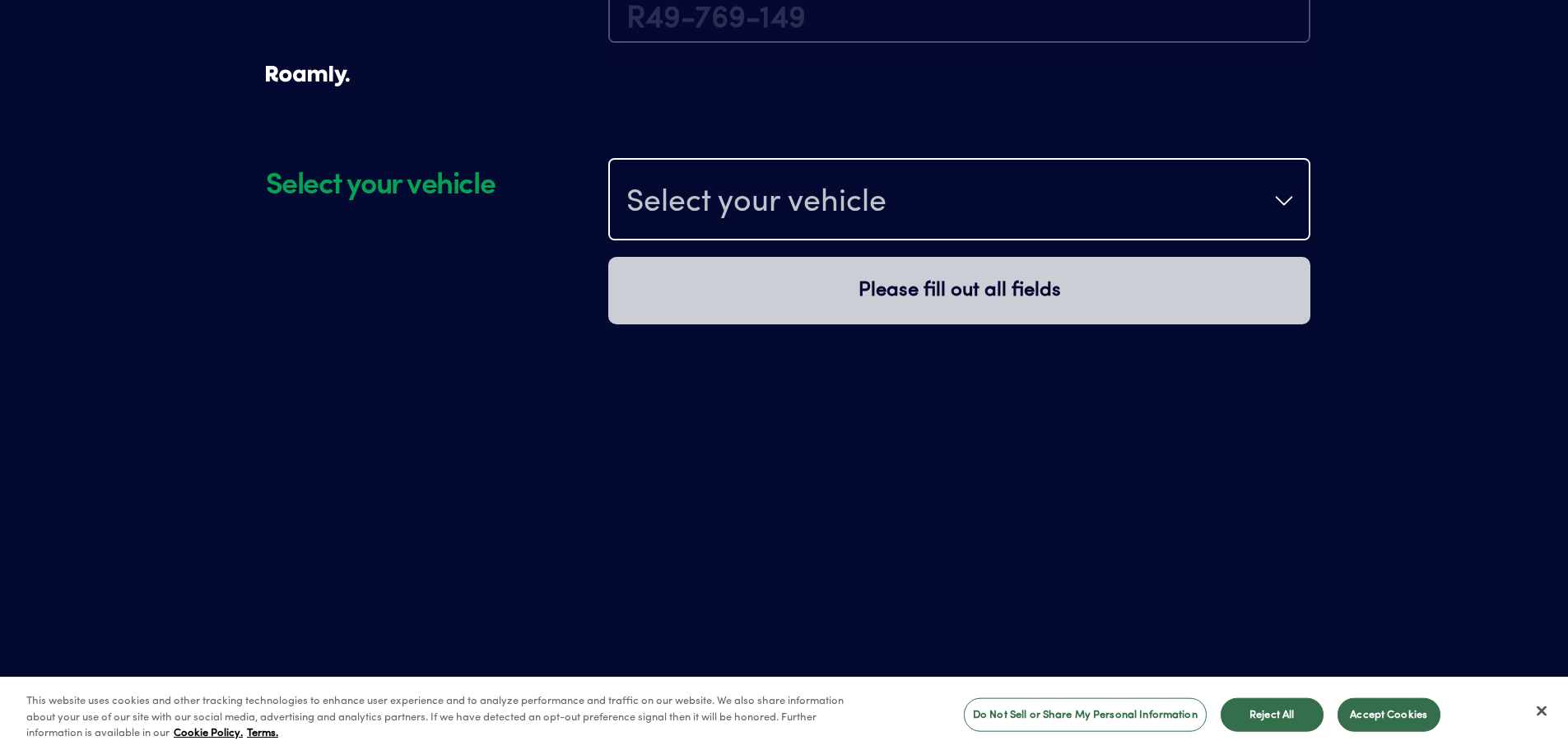 click on "Select your vehicle" at bounding box center [756, 203] 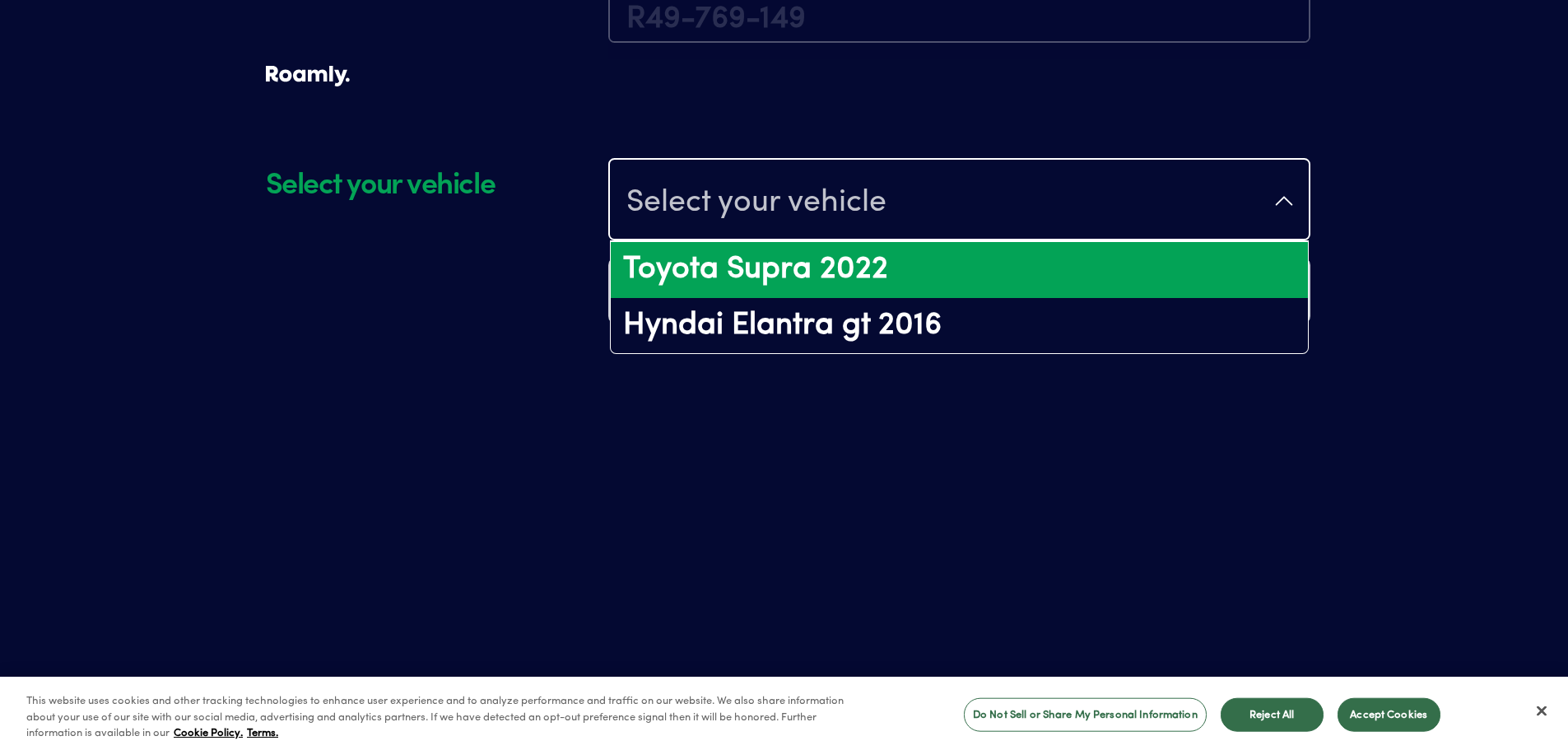 click on "Toyota  Supra 2022" at bounding box center (959, 270) 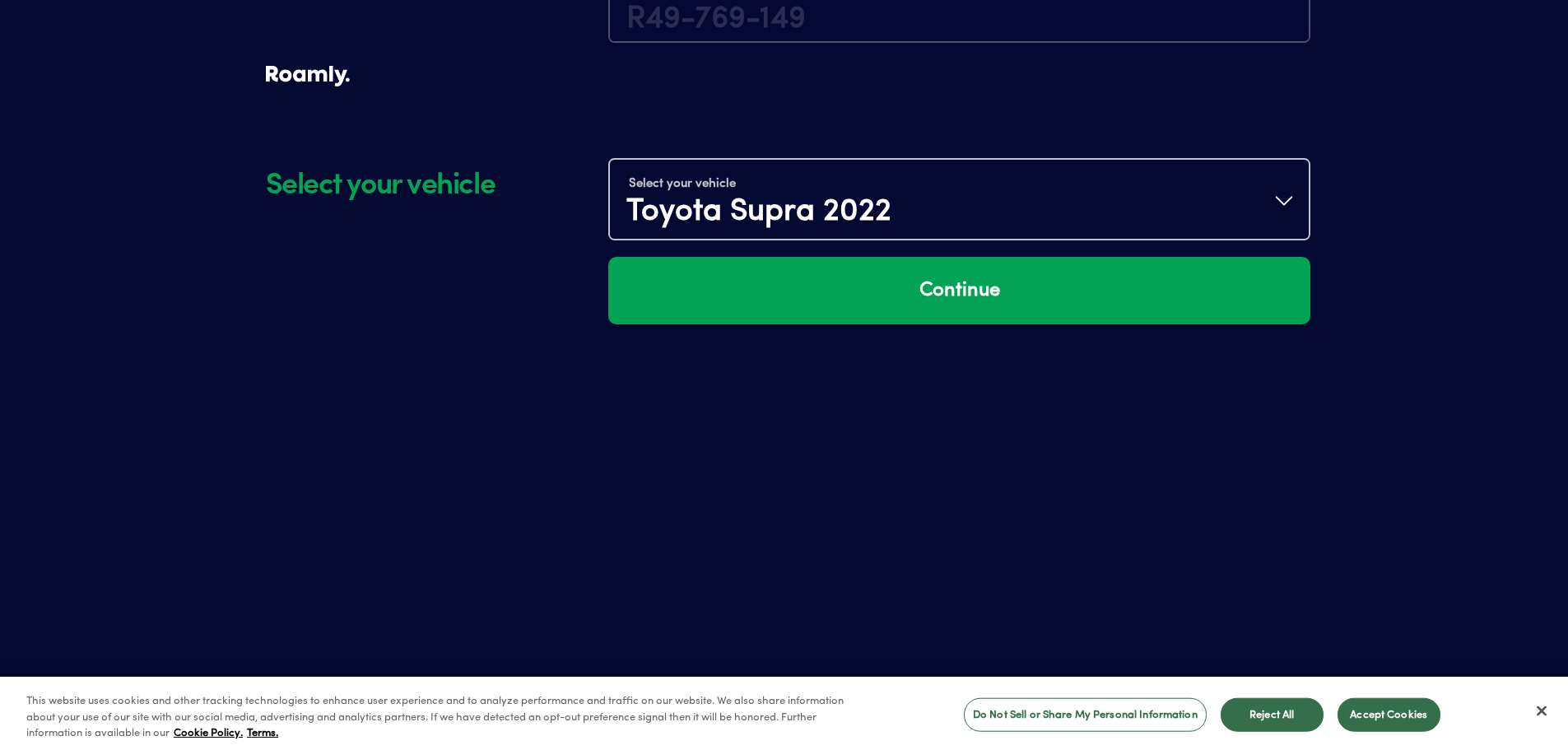 click on "Continue" at bounding box center [959, 291] 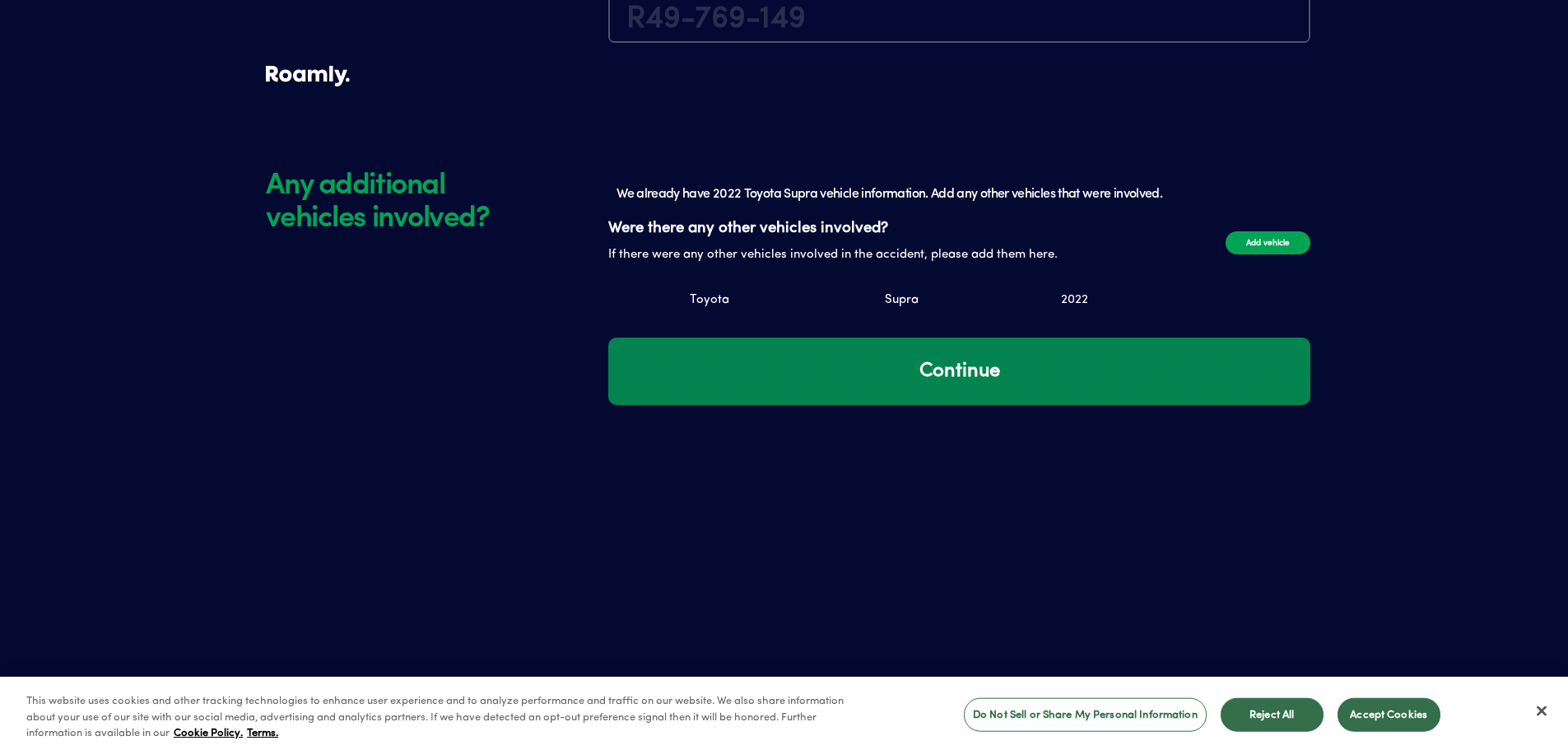 click on "Continue" at bounding box center (959, 371) 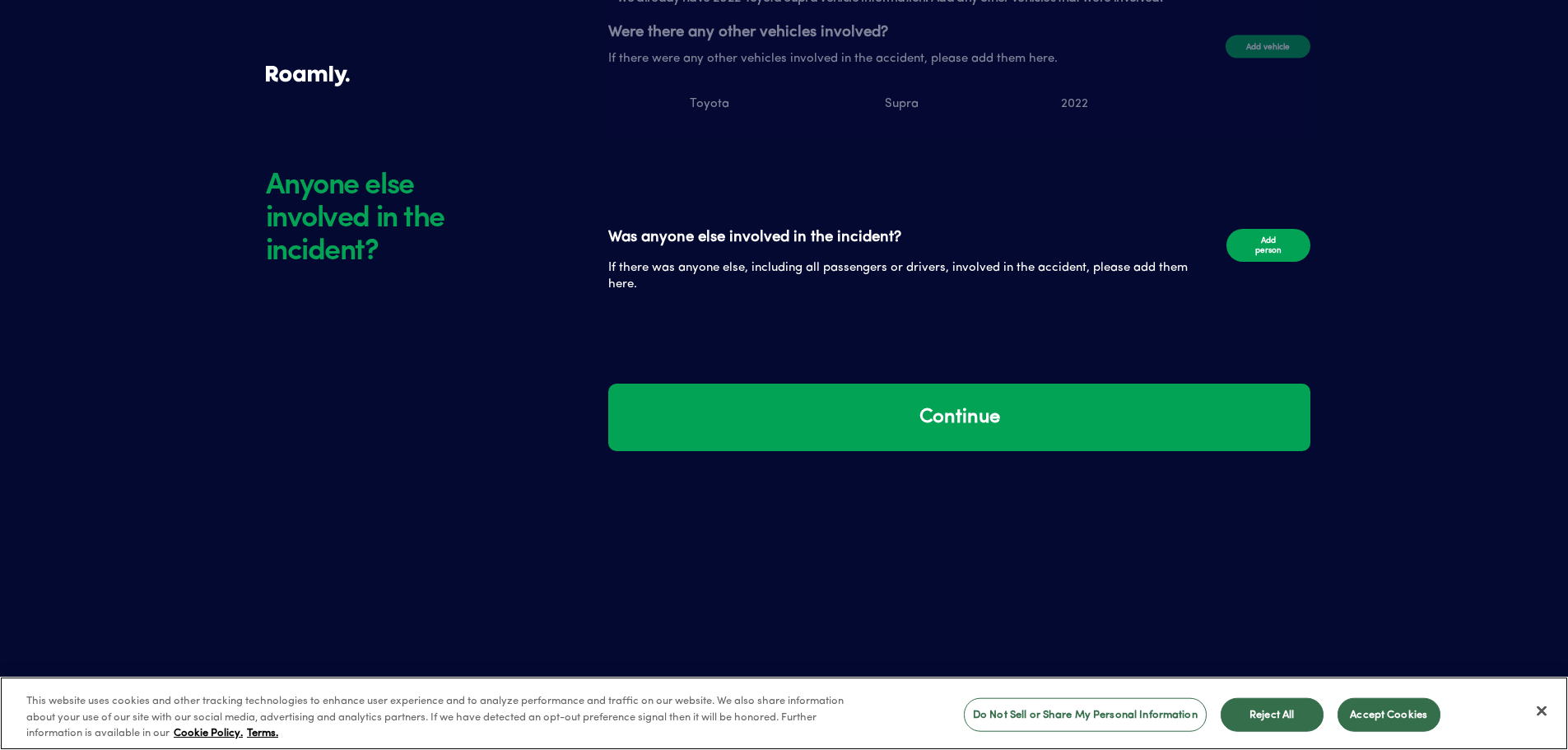 scroll, scrollTop: 1281, scrollLeft: 0, axis: vertical 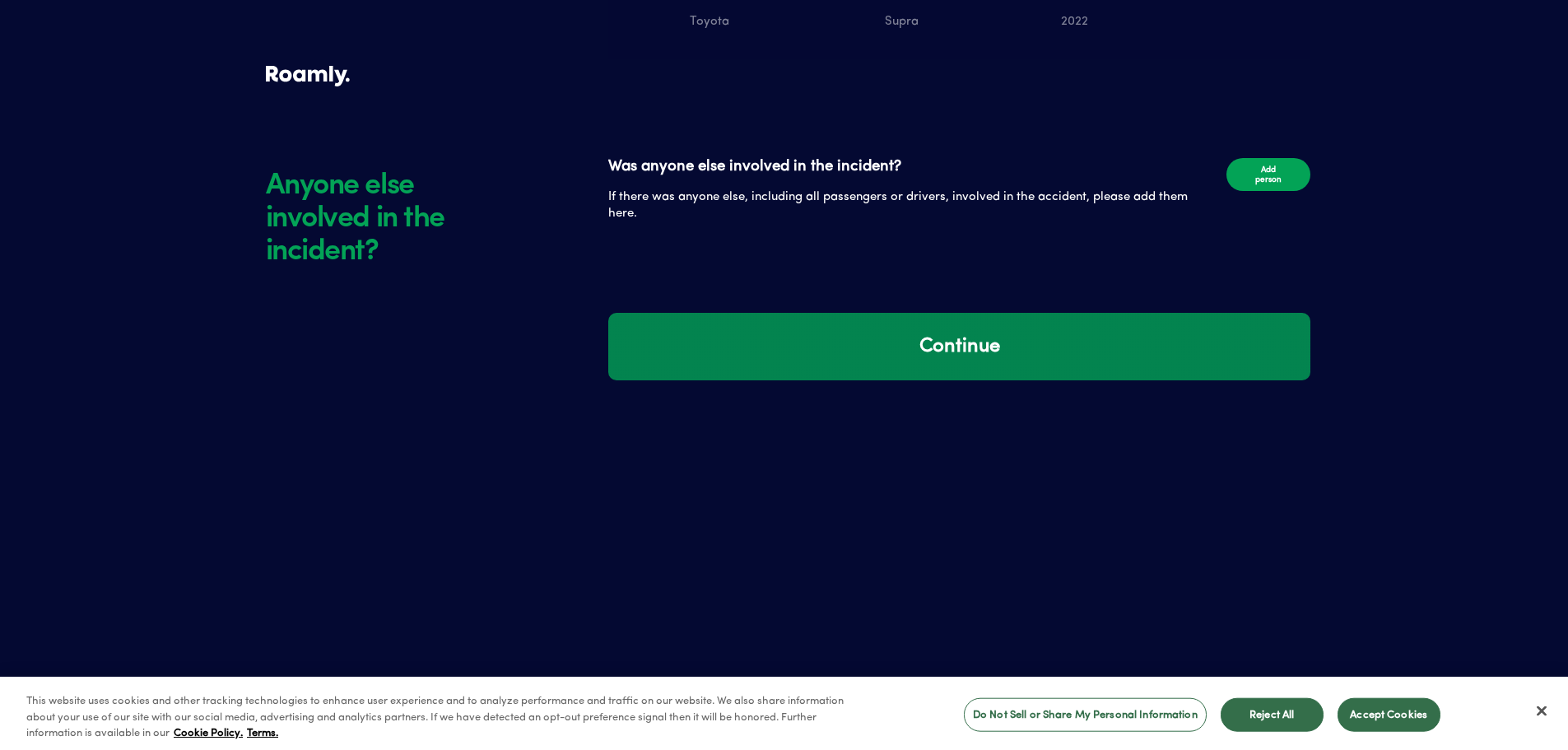 click on "Continue" at bounding box center [959, 347] 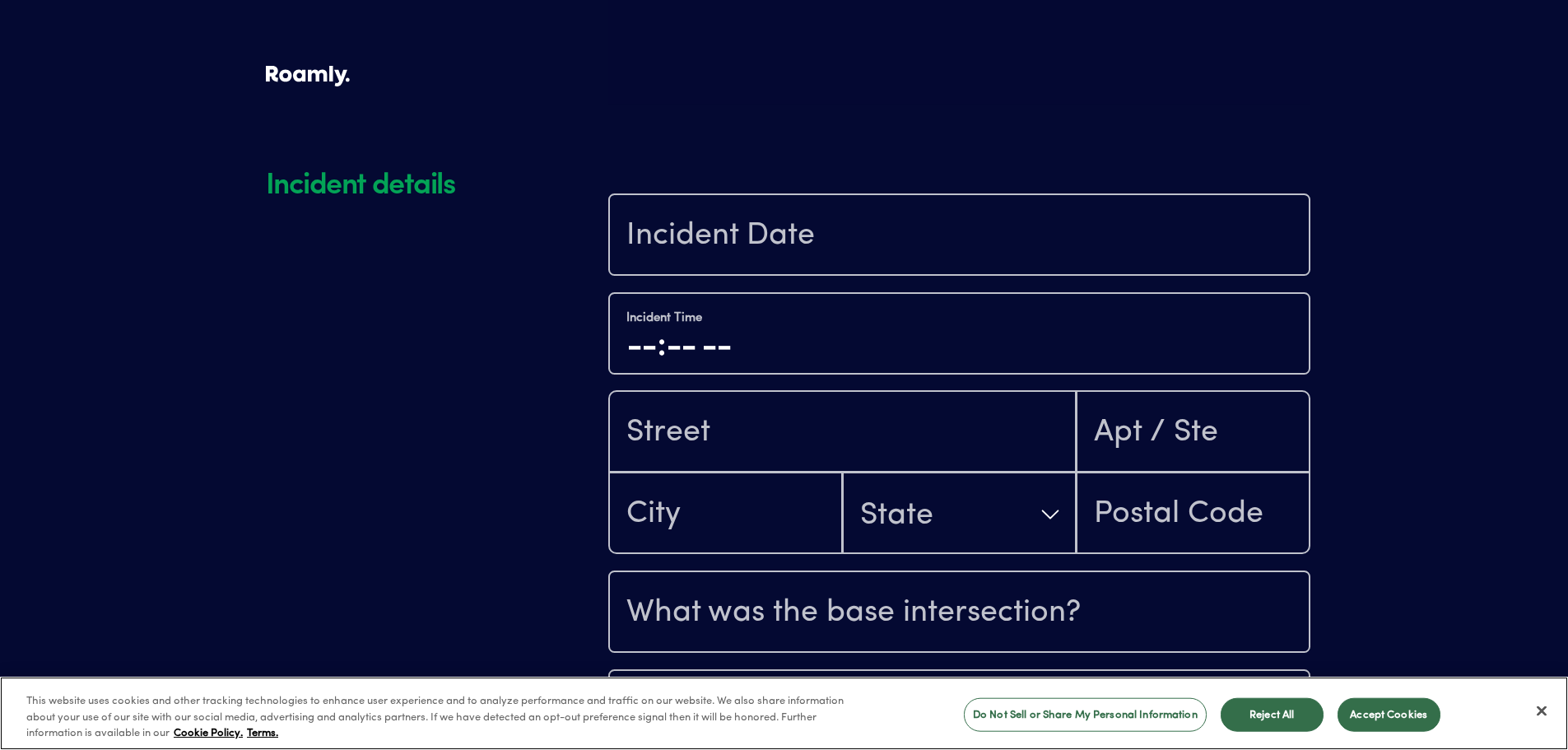 scroll, scrollTop: 1610, scrollLeft: 0, axis: vertical 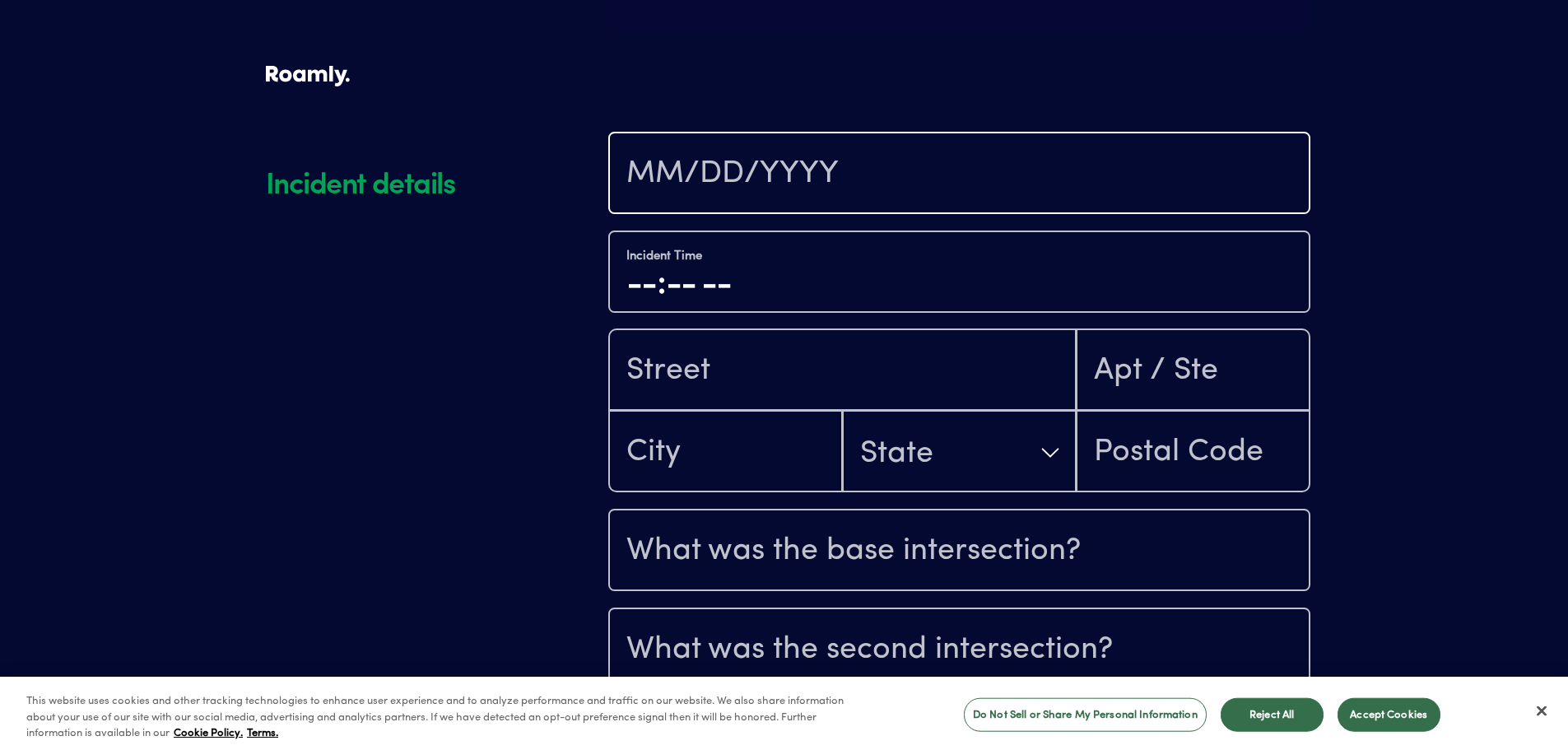 click at bounding box center (959, 175) 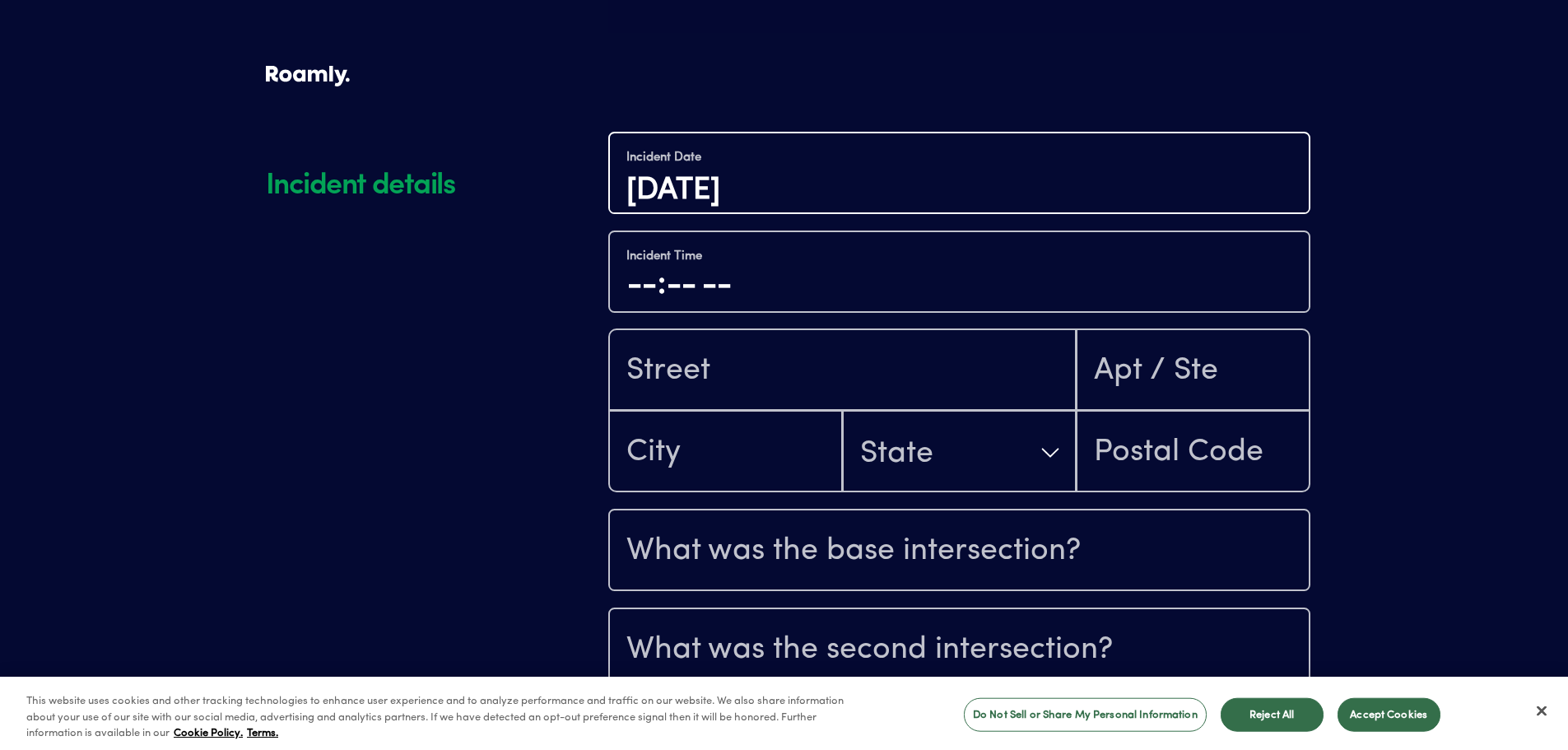 type on "[DATE]" 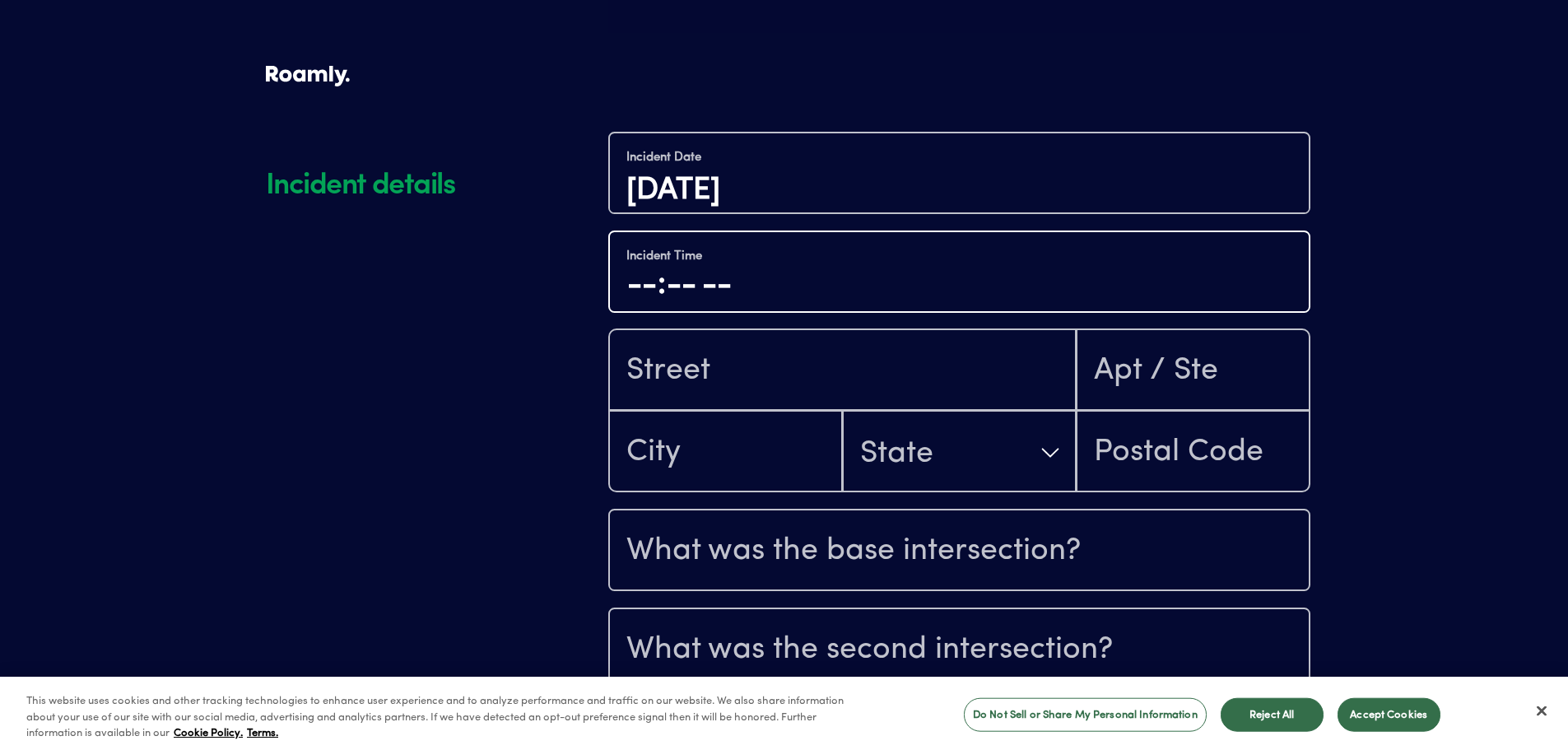 click at bounding box center (959, 285) 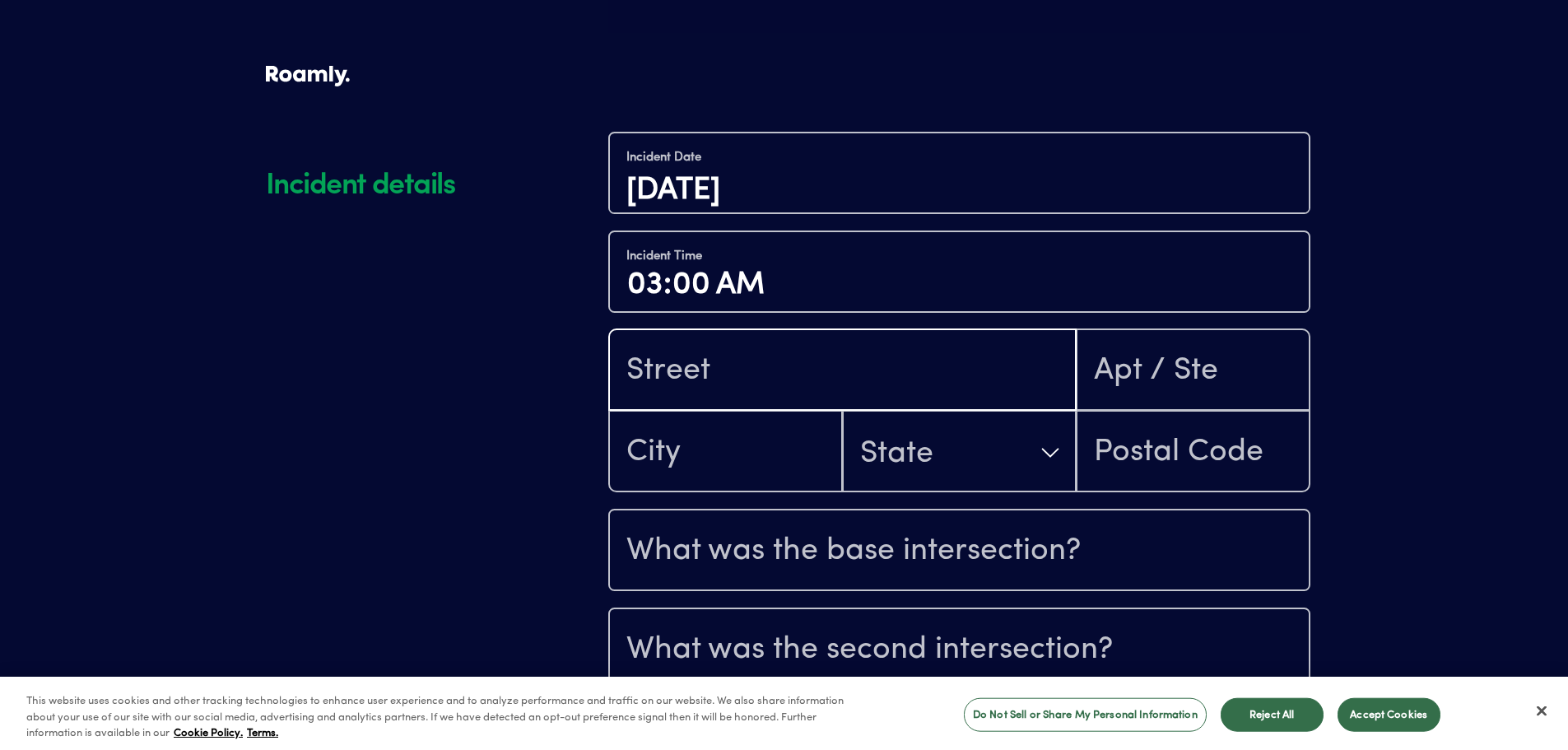 click at bounding box center [842, 371] 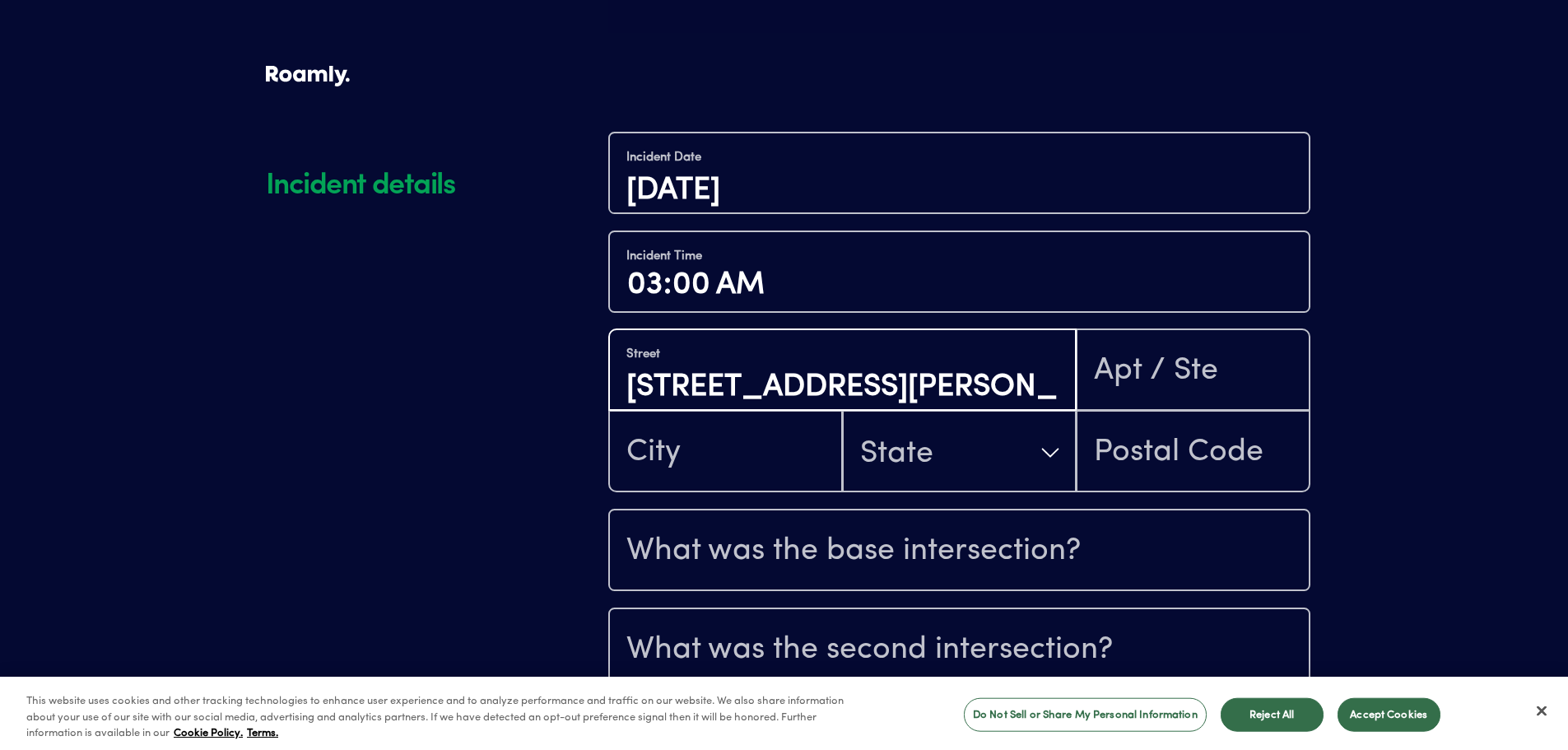 type on "[STREET_ADDRESS][PERSON_NAME]" 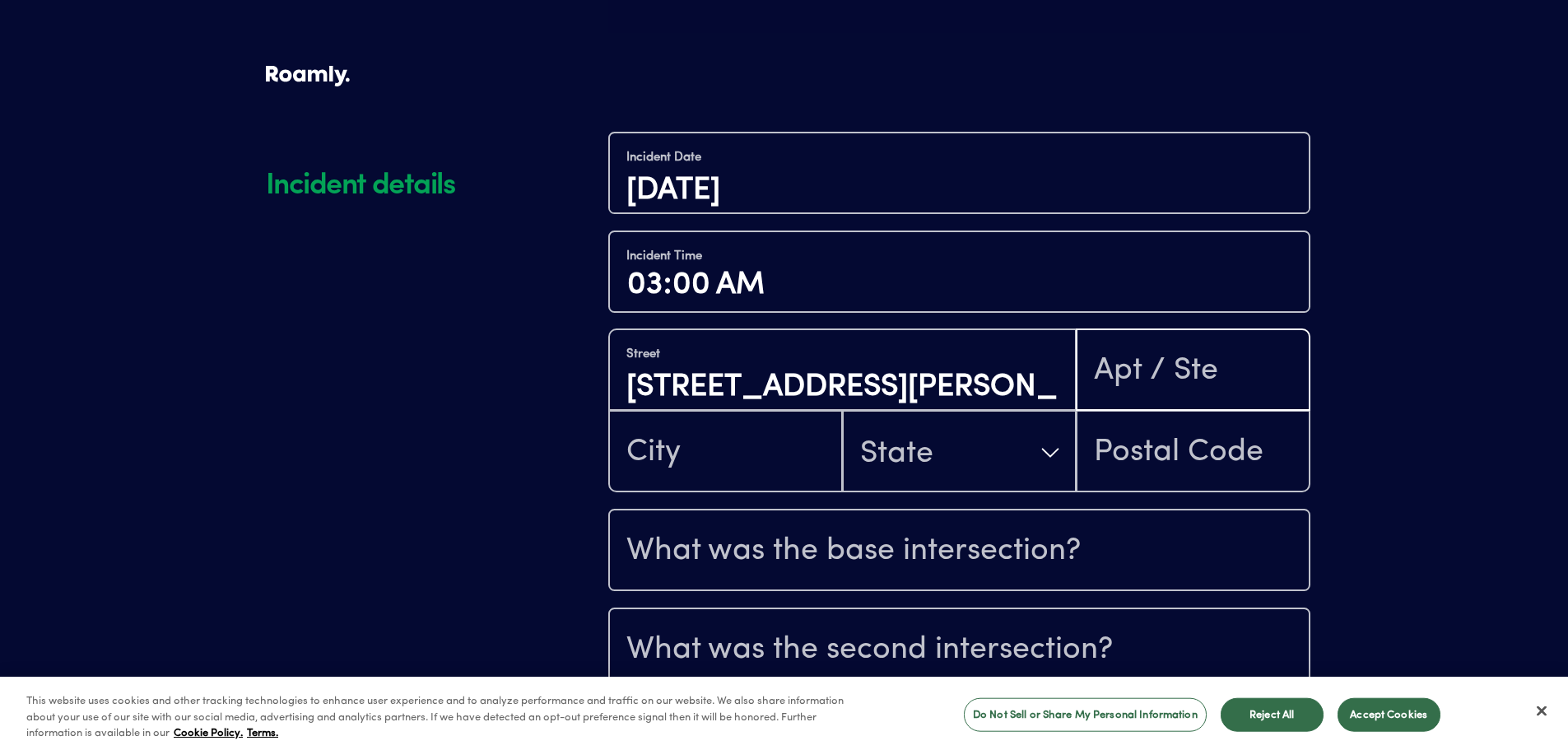 click at bounding box center (1193, 371) 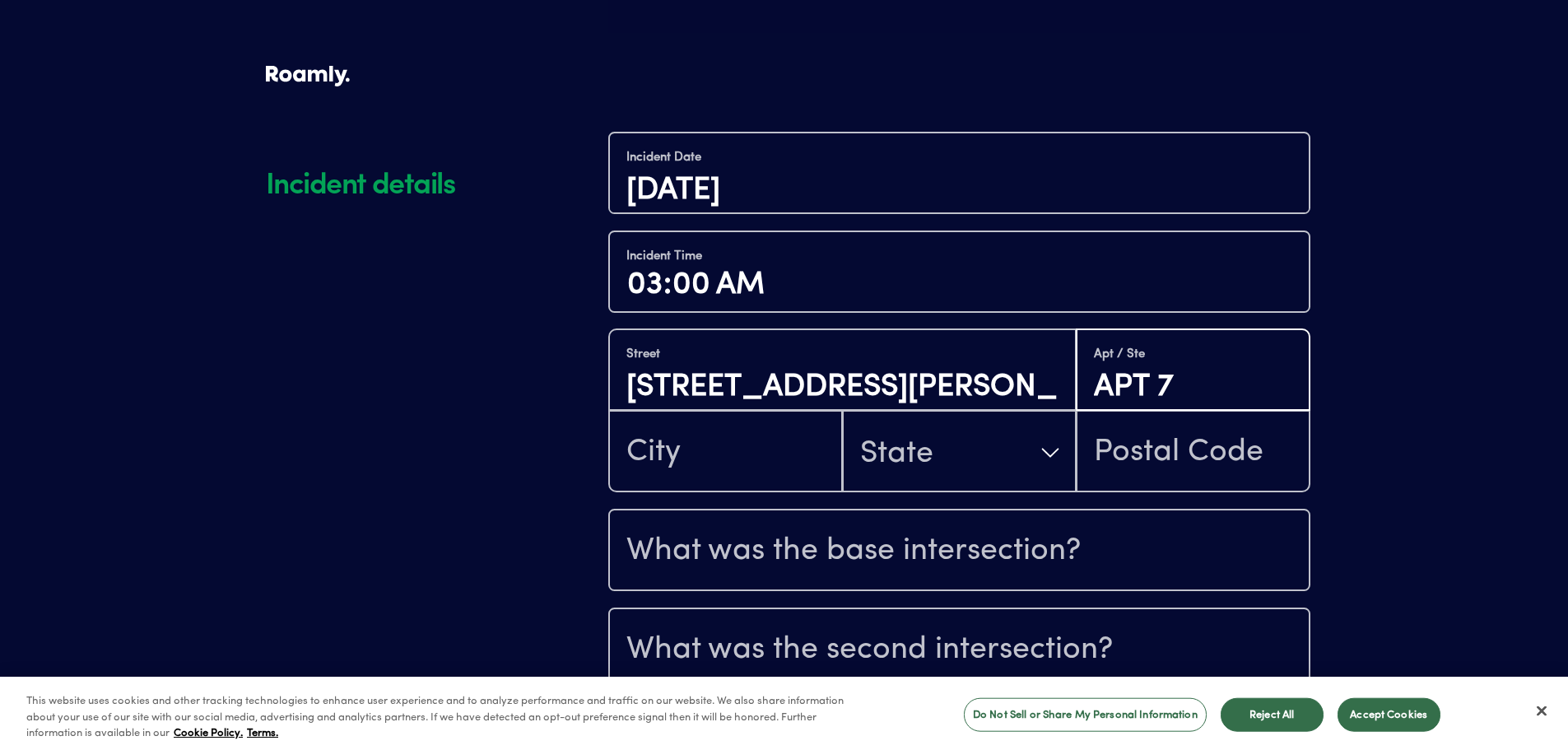 type on "APT 7" 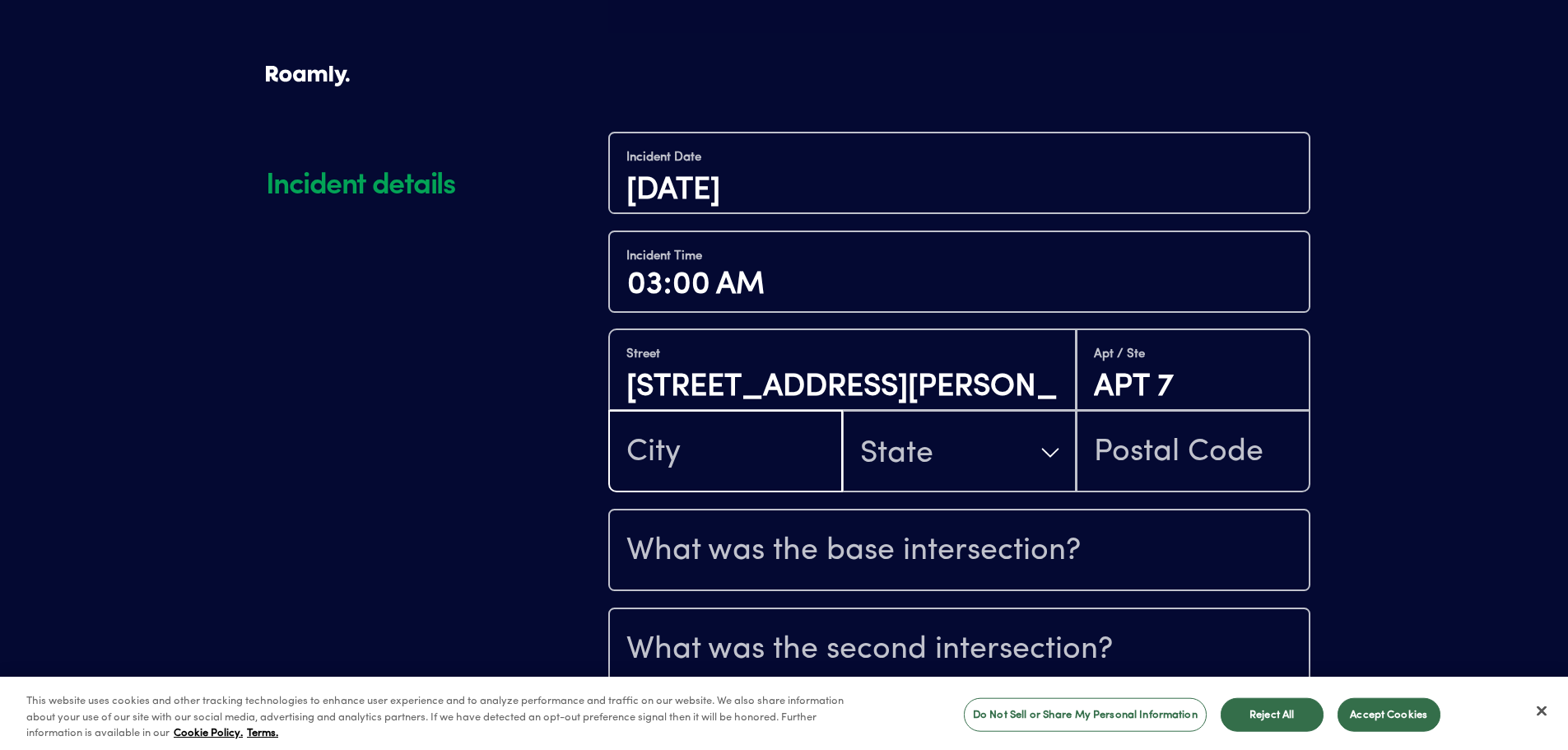 click at bounding box center [725, 453] 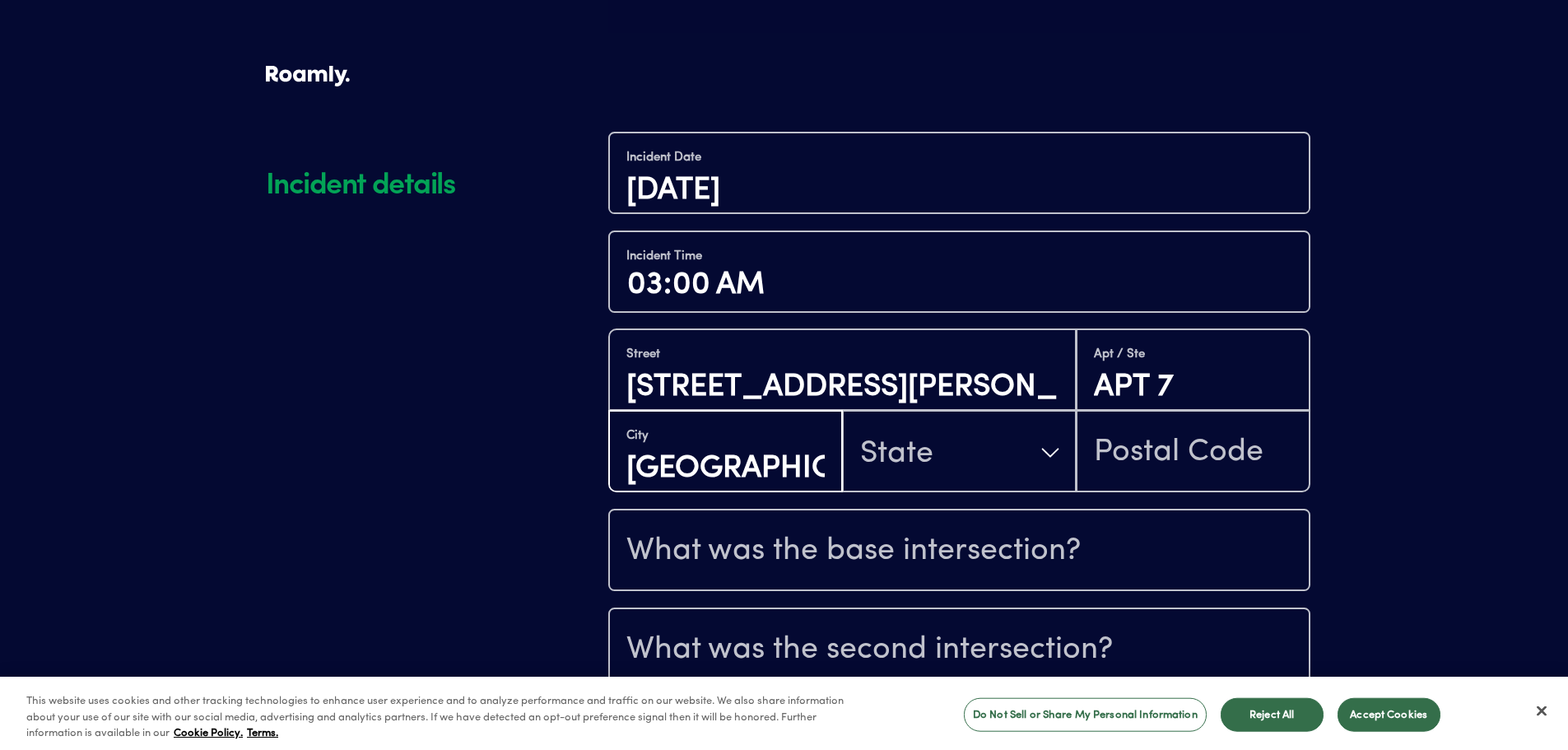 type on "[GEOGRAPHIC_DATA]" 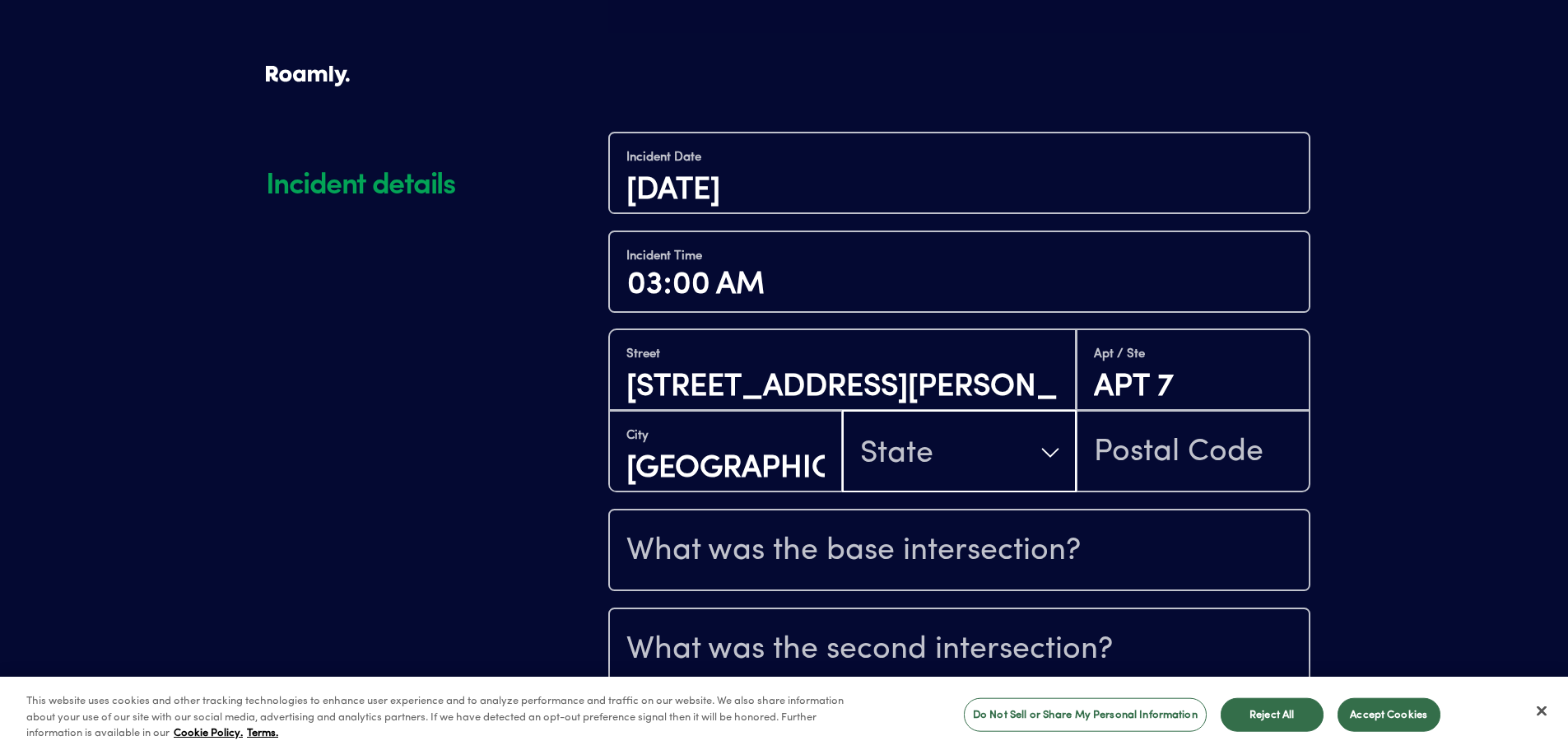 click on "State" at bounding box center (959, 453) 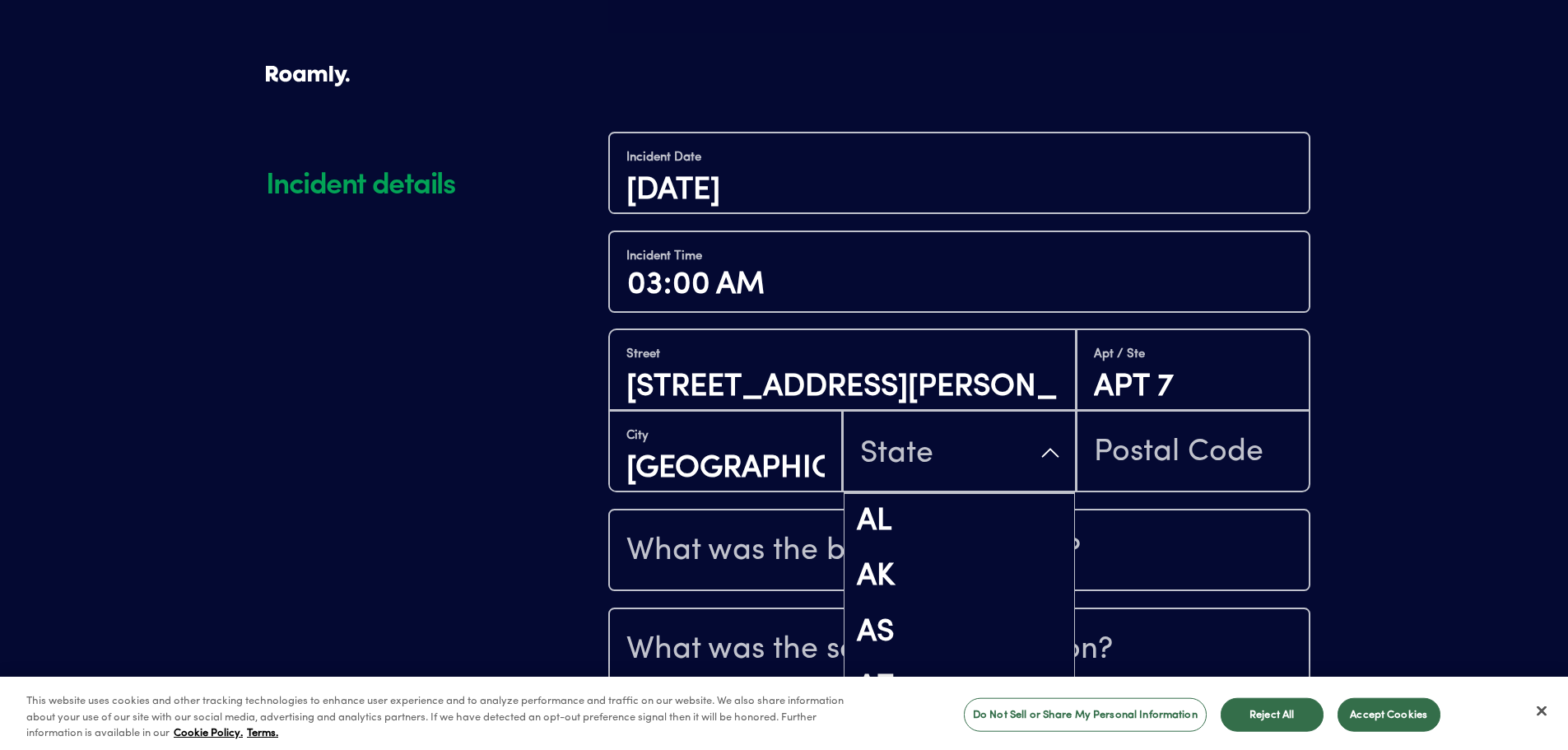 scroll, scrollTop: 1634, scrollLeft: 0, axis: vertical 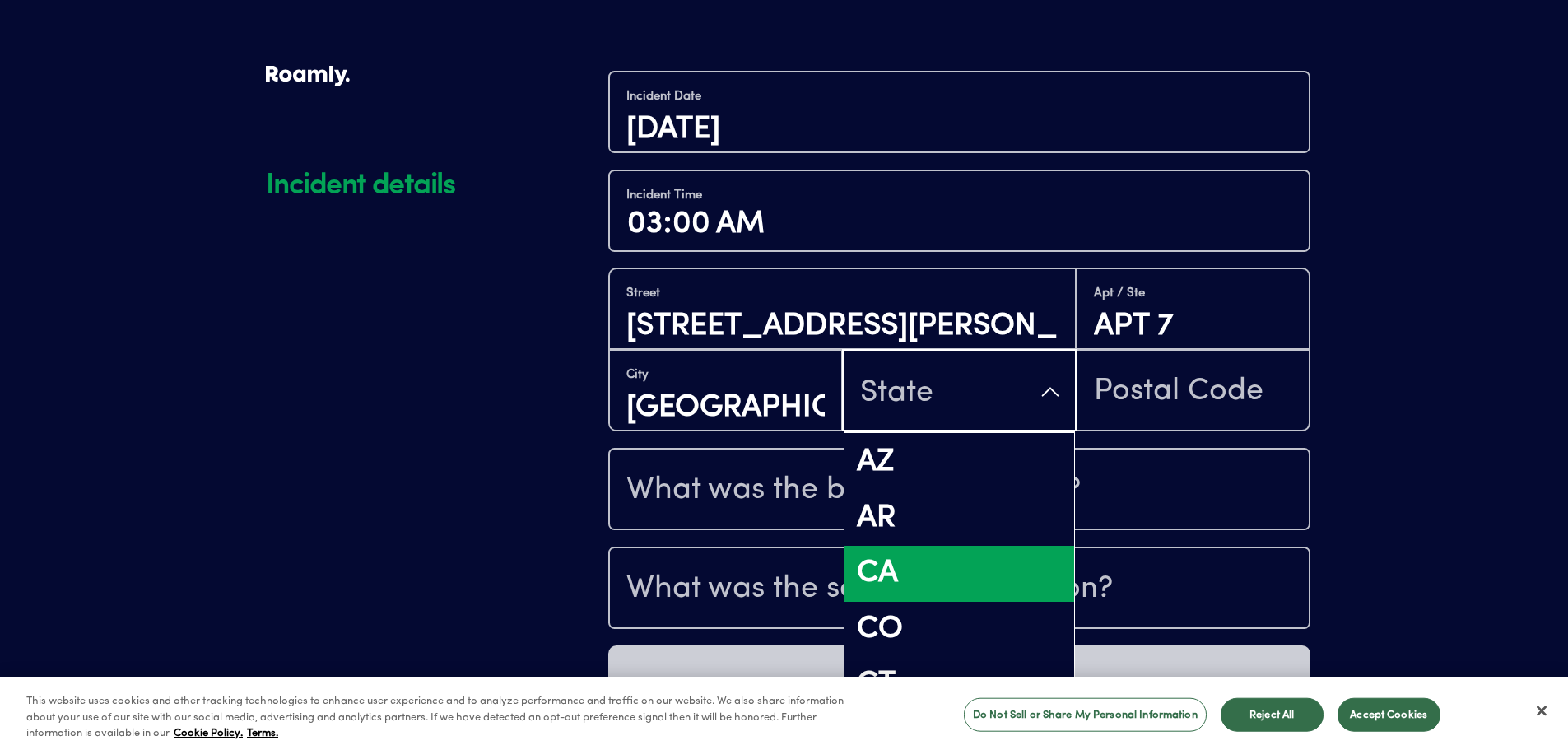click on "CA" at bounding box center (959, 574) 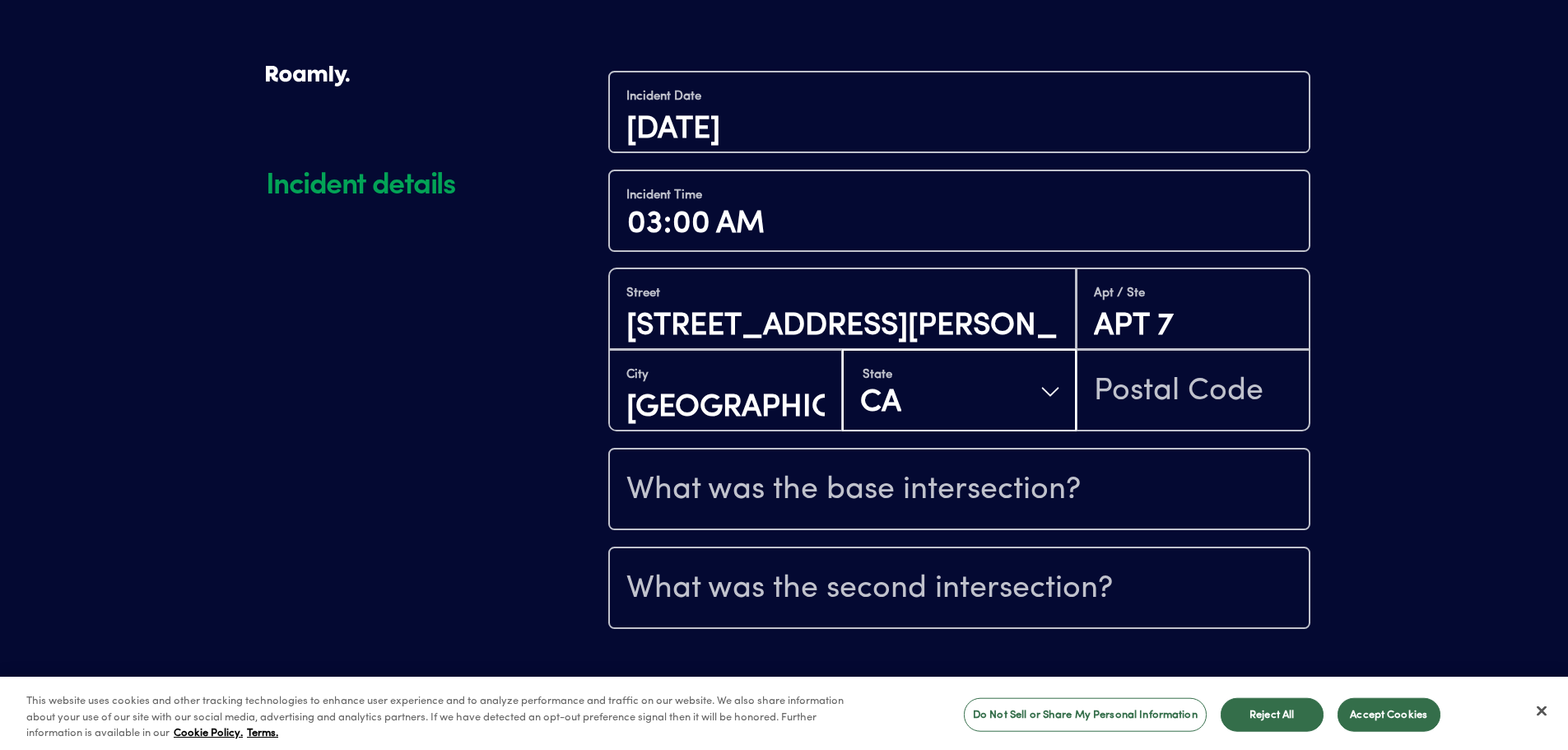 scroll, scrollTop: 0, scrollLeft: 0, axis: both 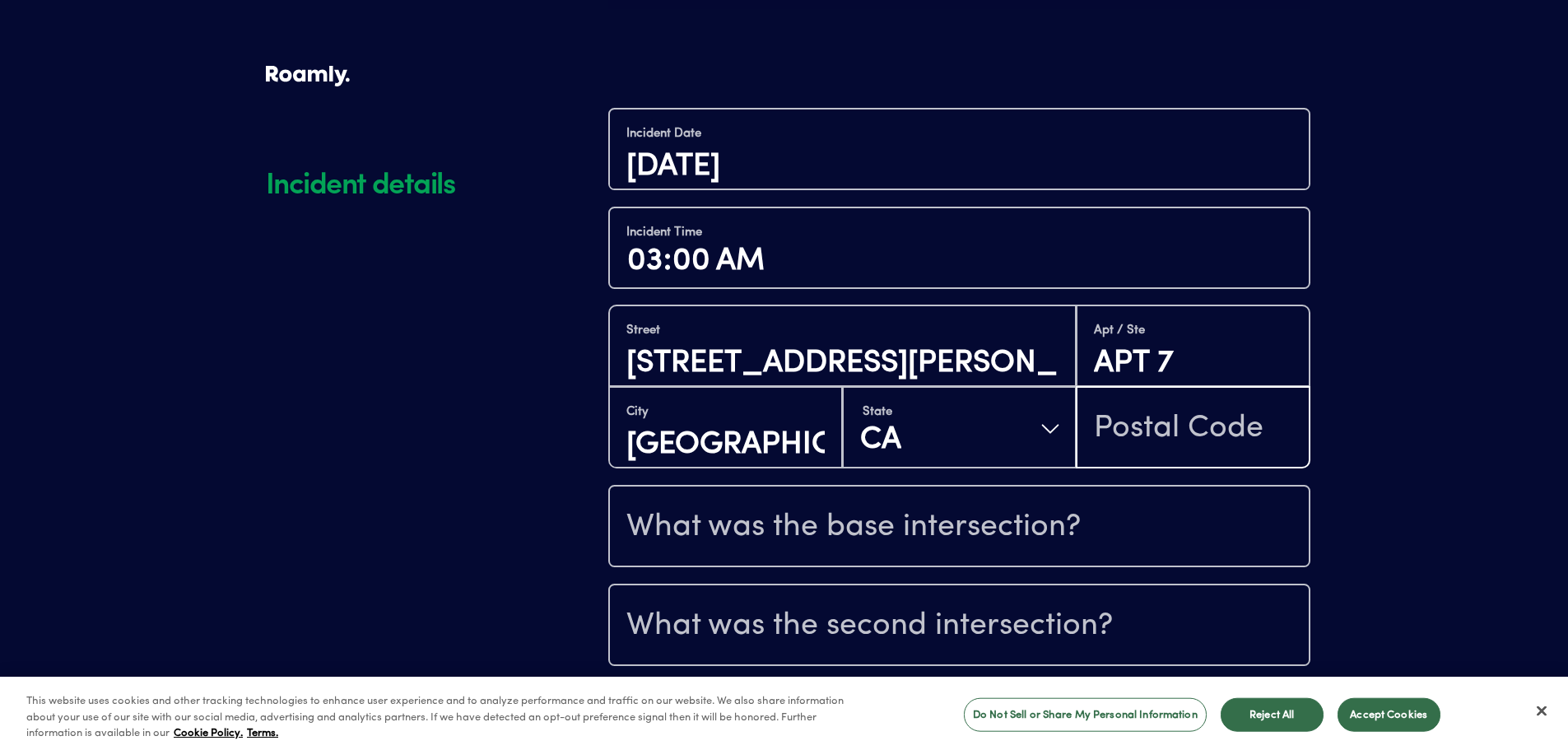 click at bounding box center (1193, 429) 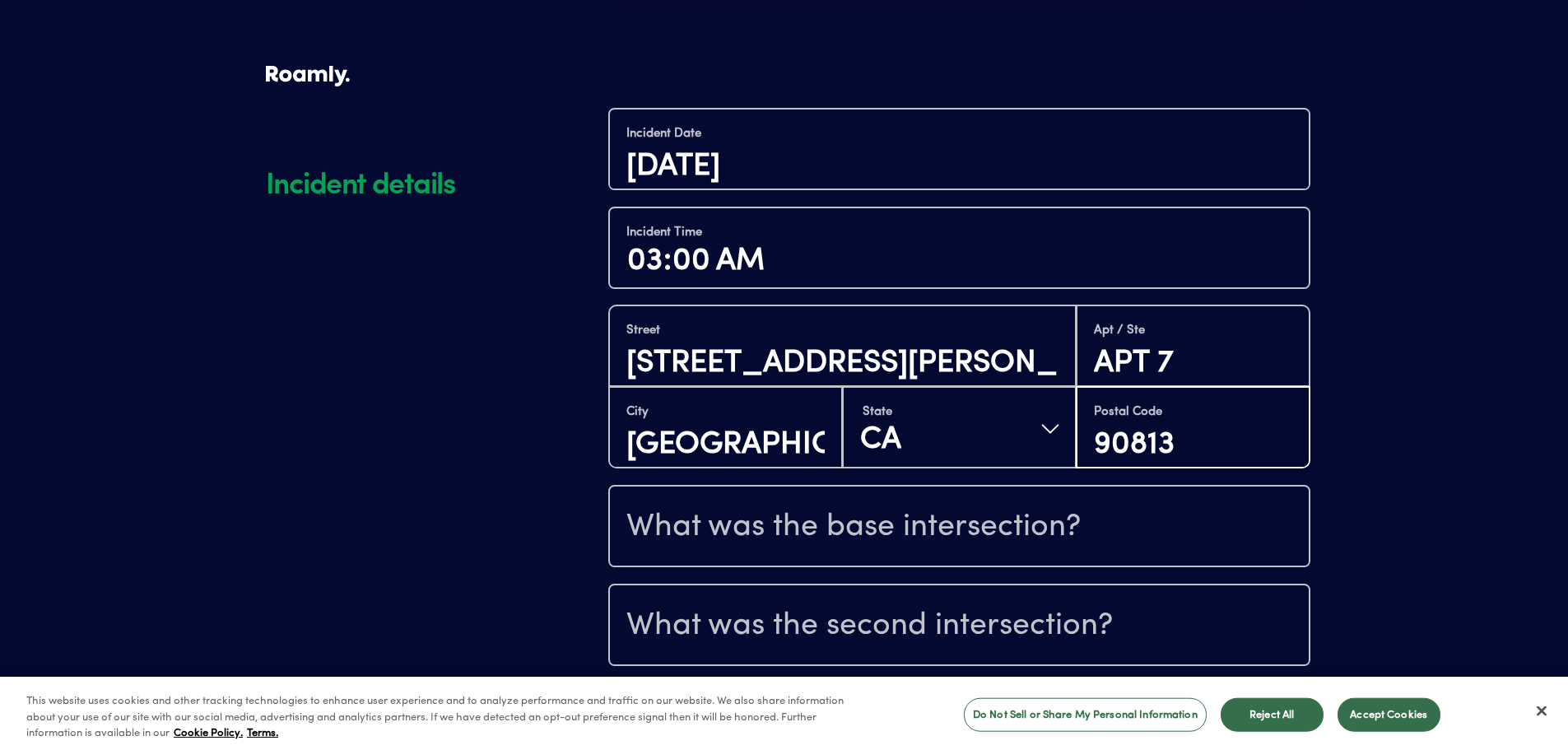 scroll, scrollTop: 1642, scrollLeft: 0, axis: vertical 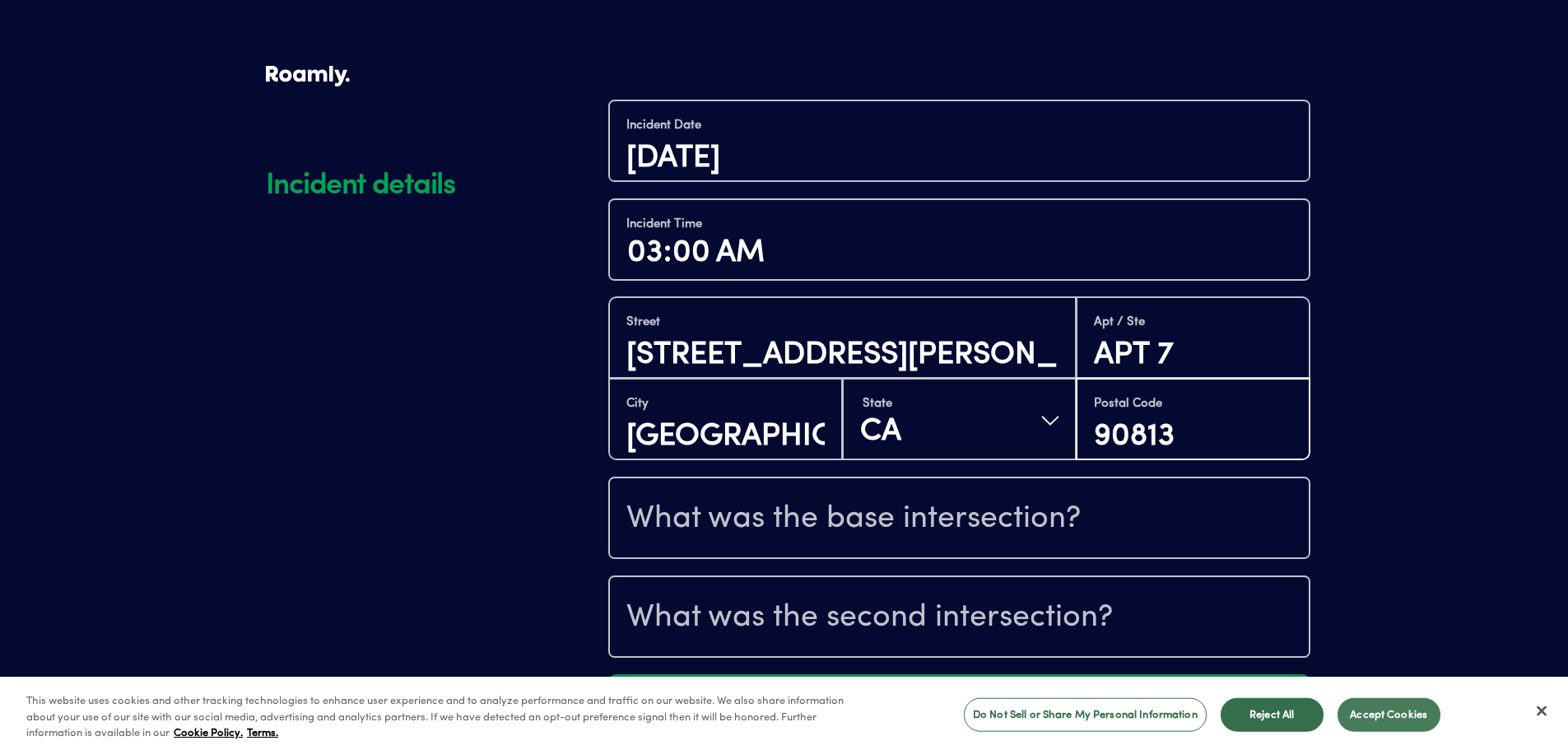 type on "90813" 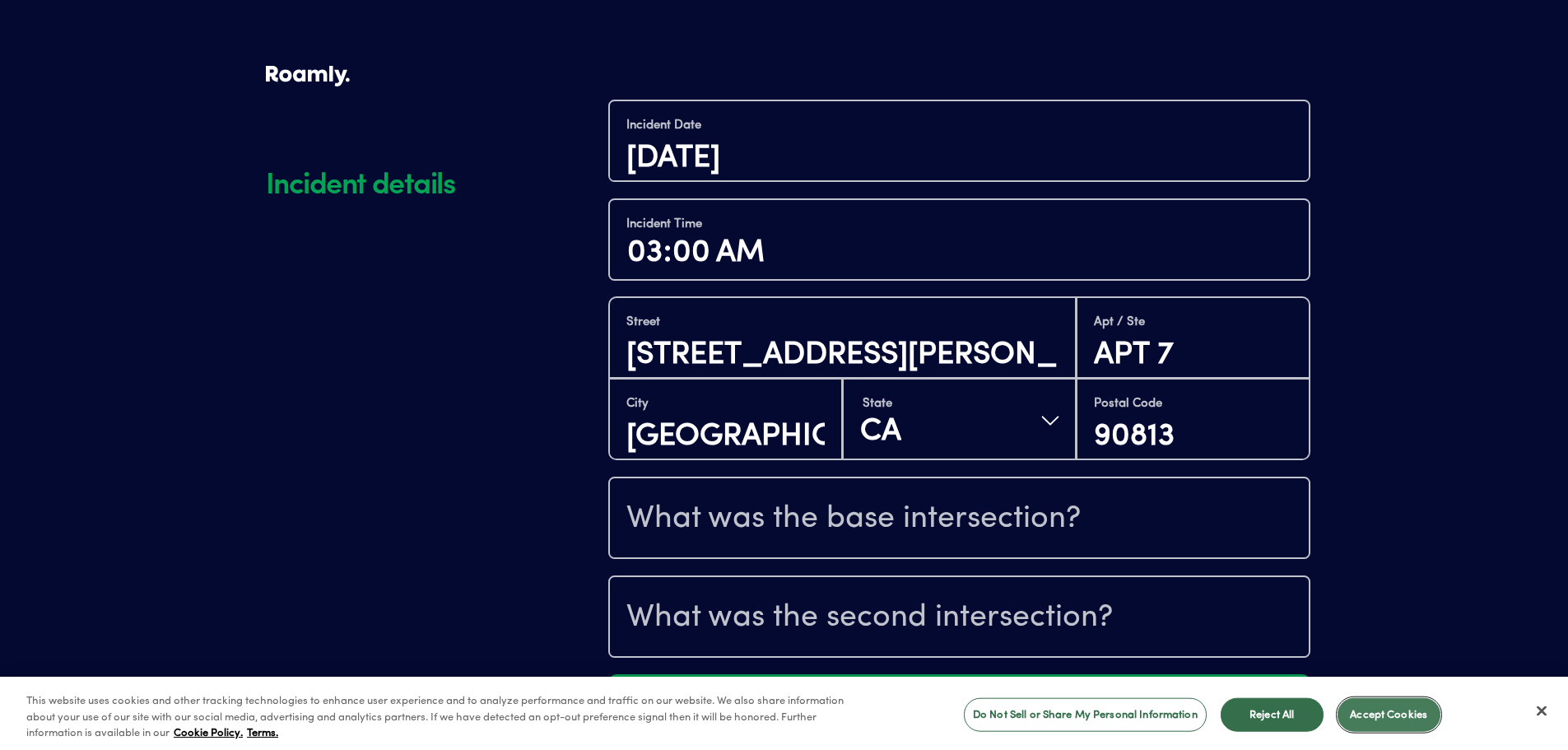 click on "Accept Cookies" at bounding box center [1389, 715] 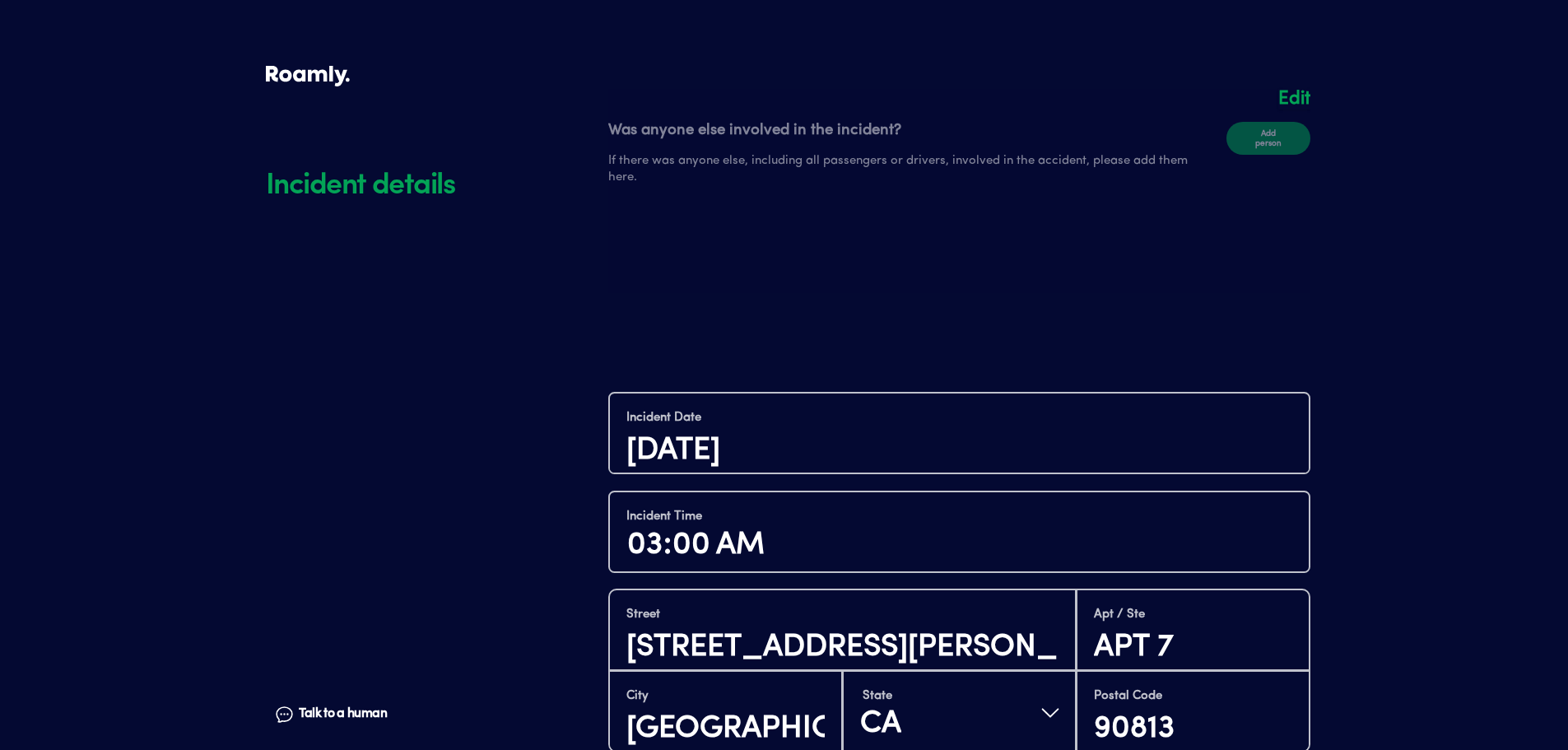 scroll, scrollTop: 1642, scrollLeft: 0, axis: vertical 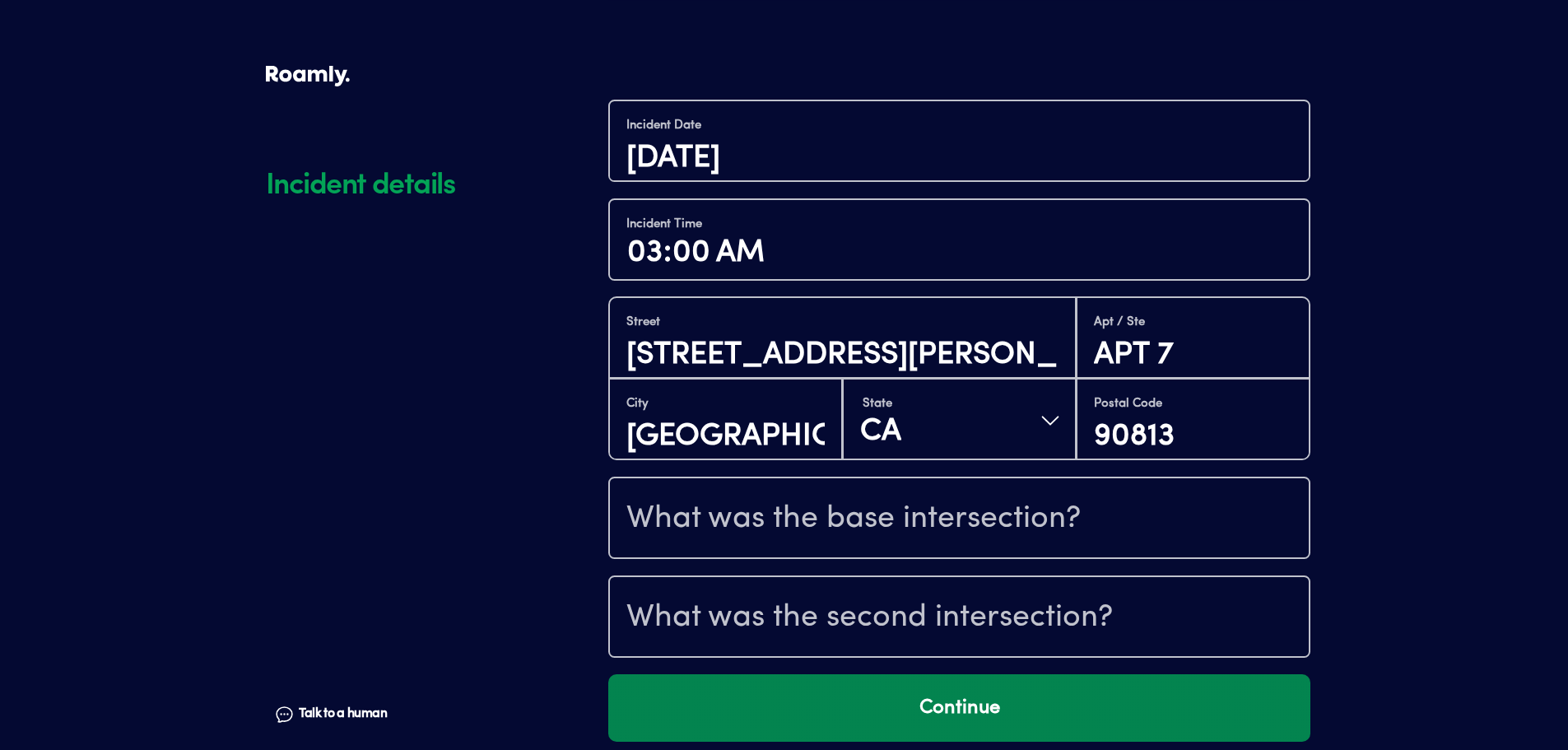 click on "Continue" at bounding box center (959, 708) 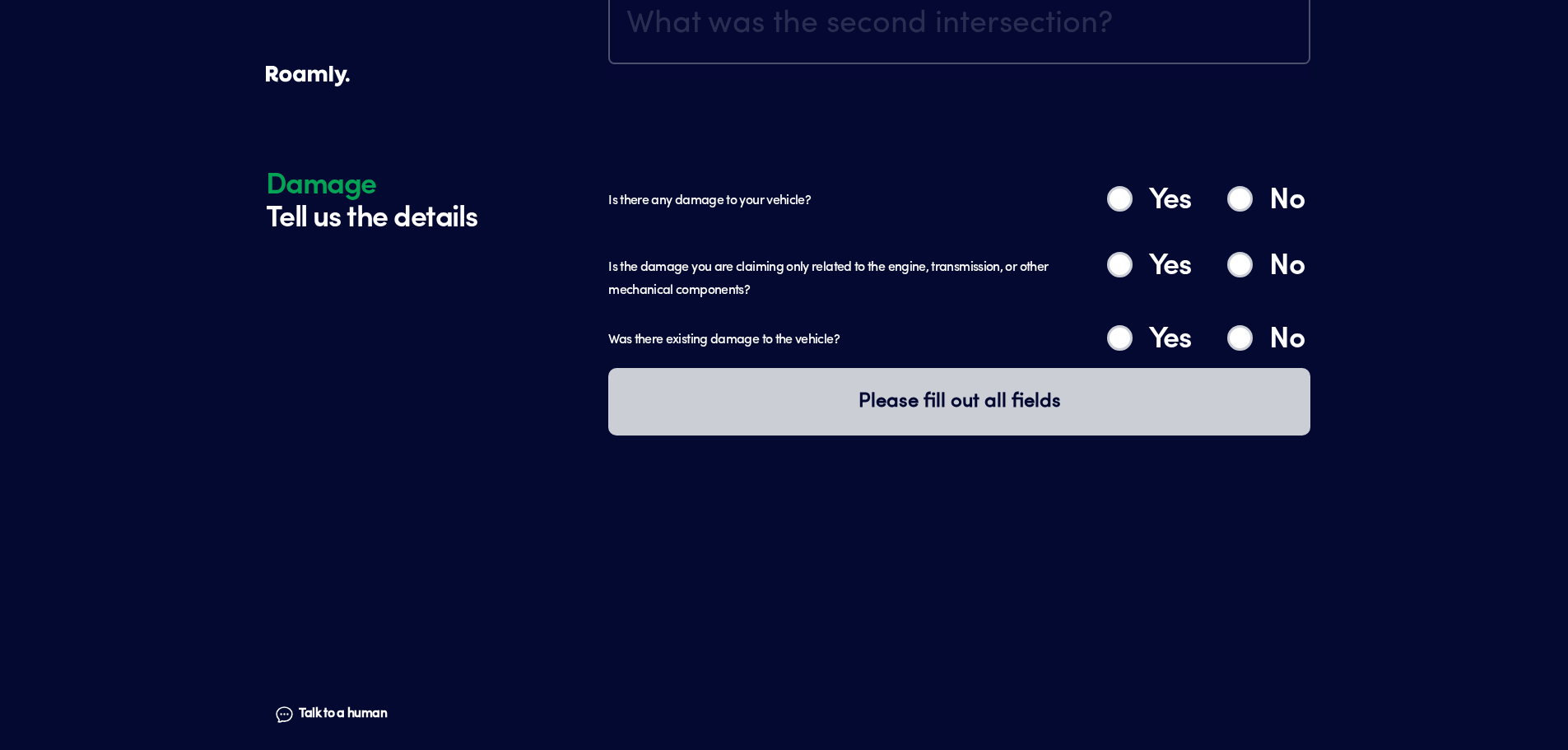 scroll, scrollTop: 2273, scrollLeft: 0, axis: vertical 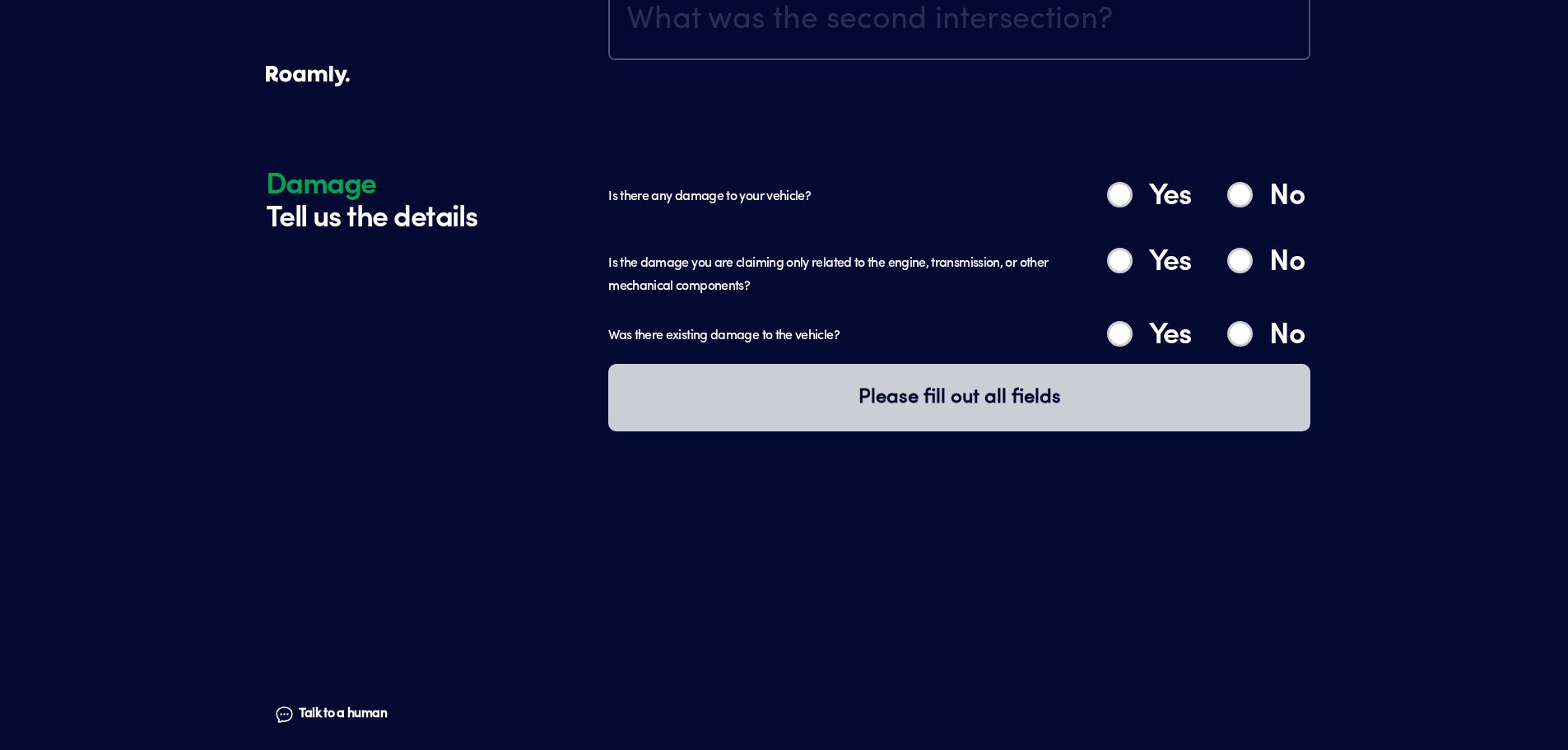 click on "Yes" at bounding box center [1119, 194] 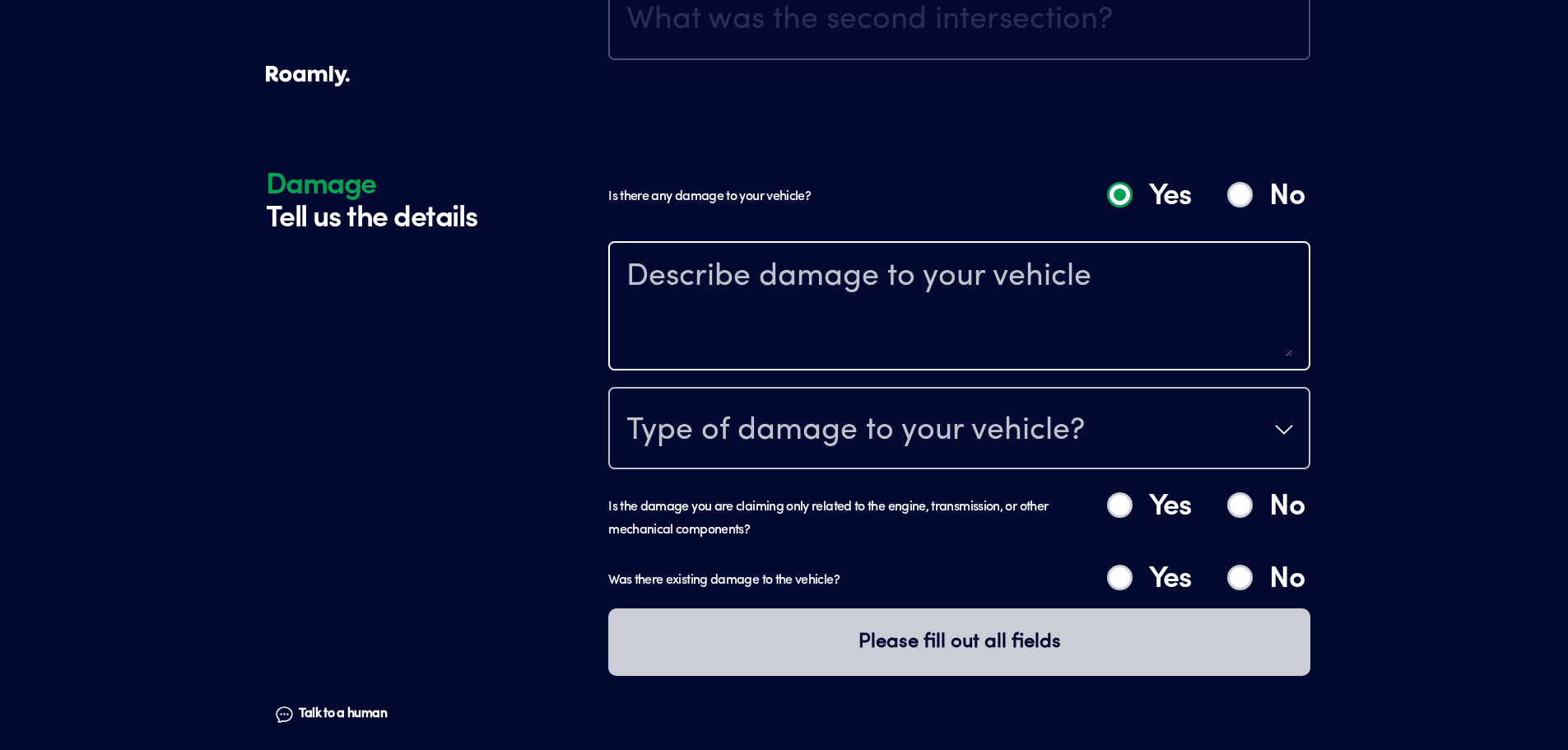 click at bounding box center [959, 308] 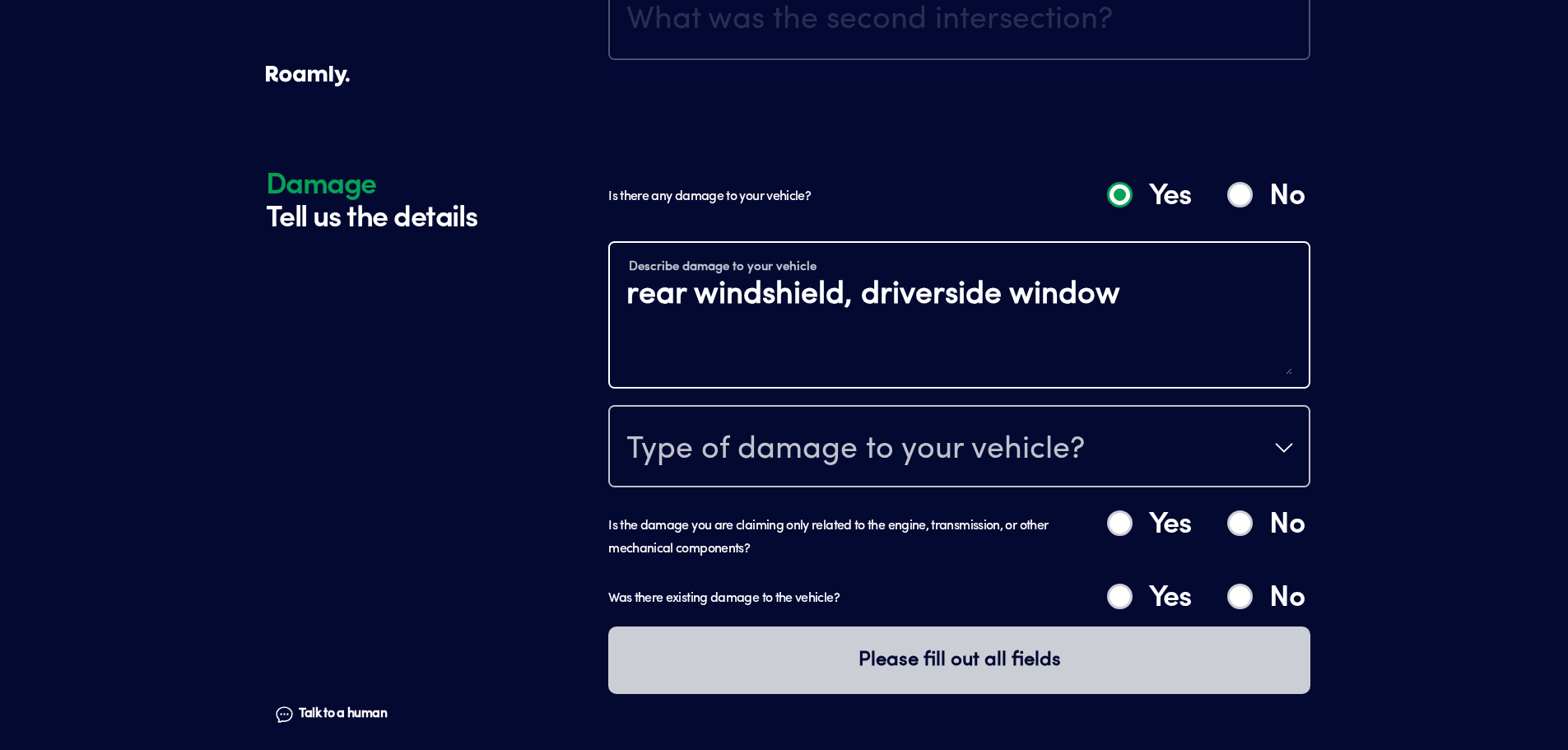 type on "rear windshield, driverside window" 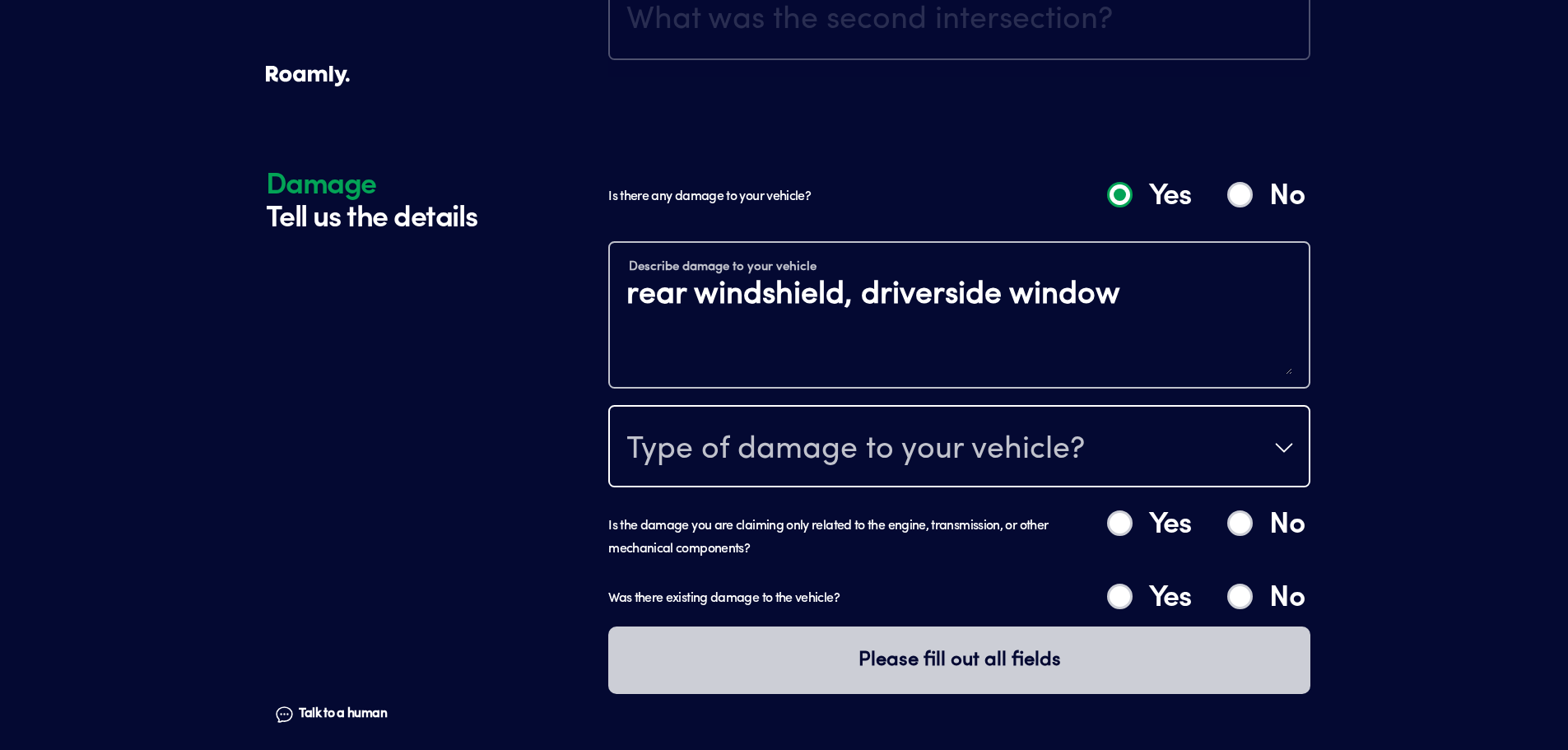 click on "Type of damage to your vehicle?" at bounding box center (855, 450) 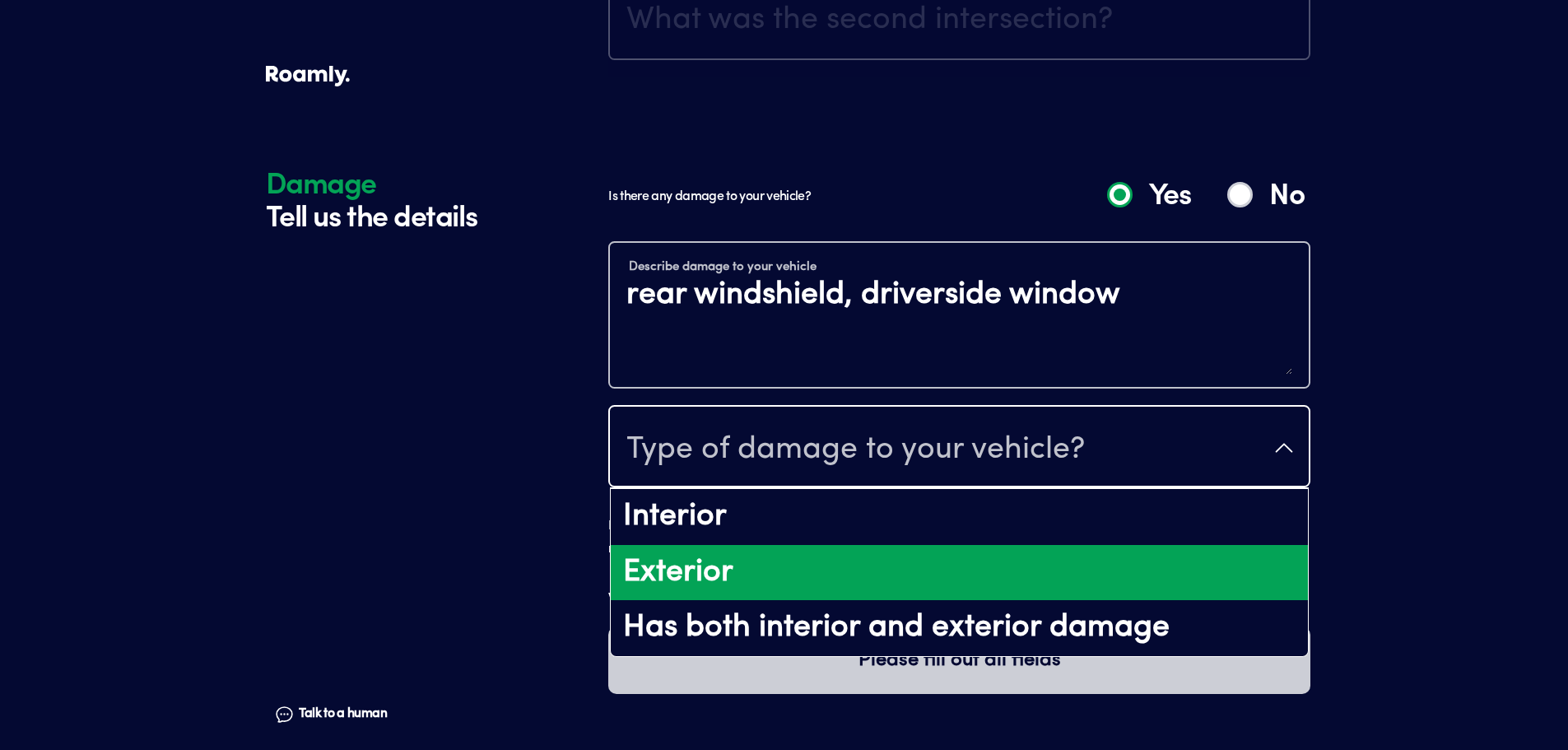 click on "Exterior" at bounding box center (959, 573) 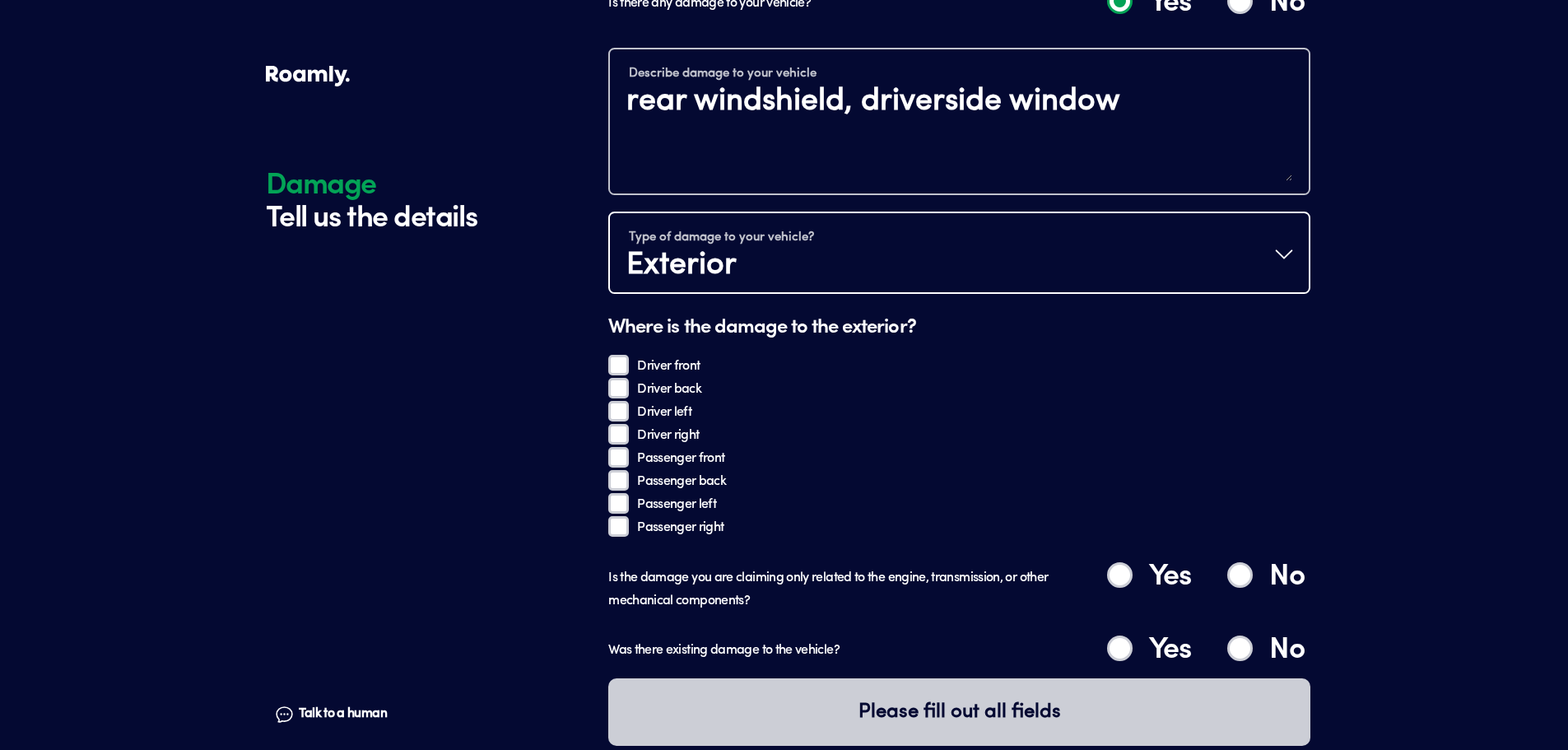 scroll, scrollTop: 2471, scrollLeft: 0, axis: vertical 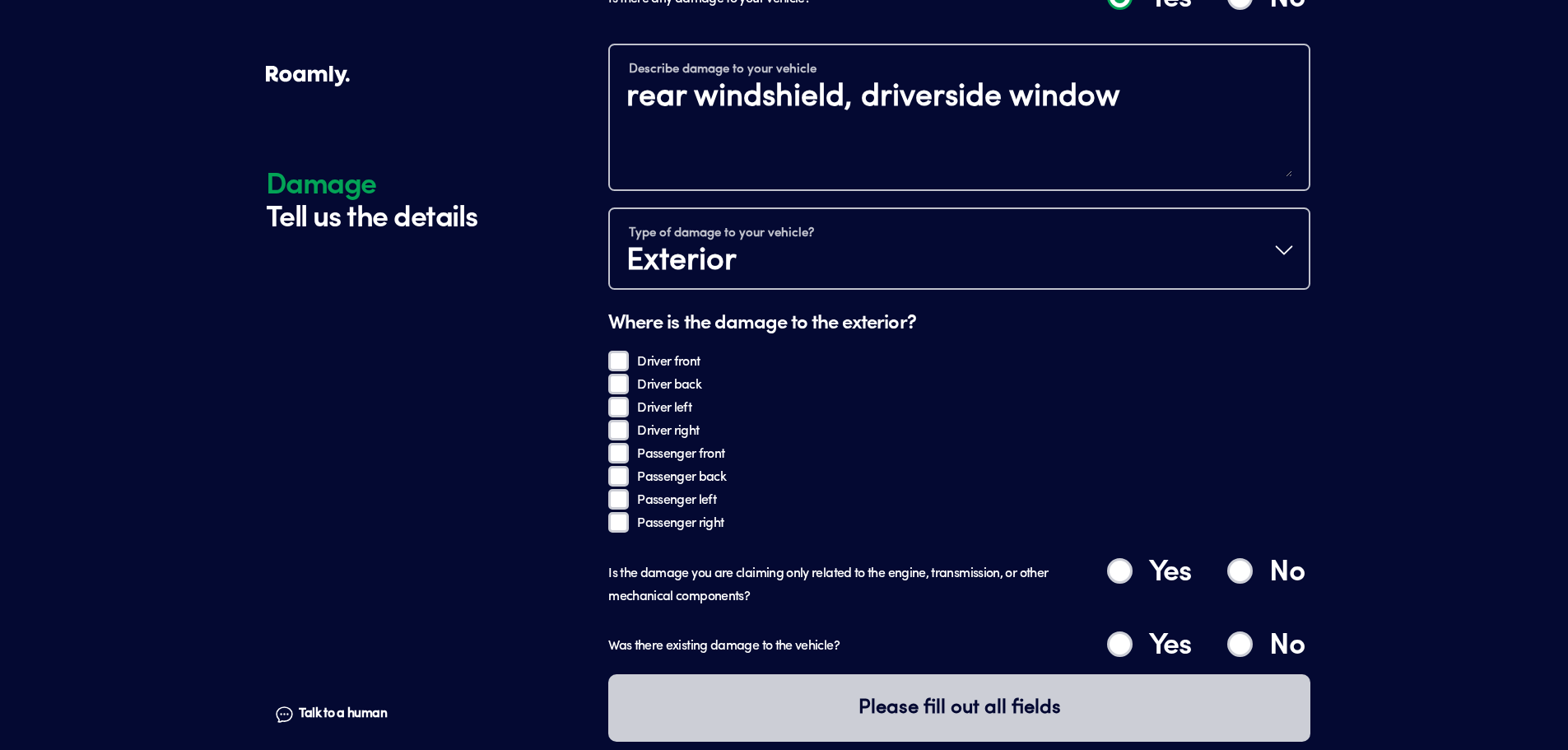 click on "No" at bounding box center (1240, 571) 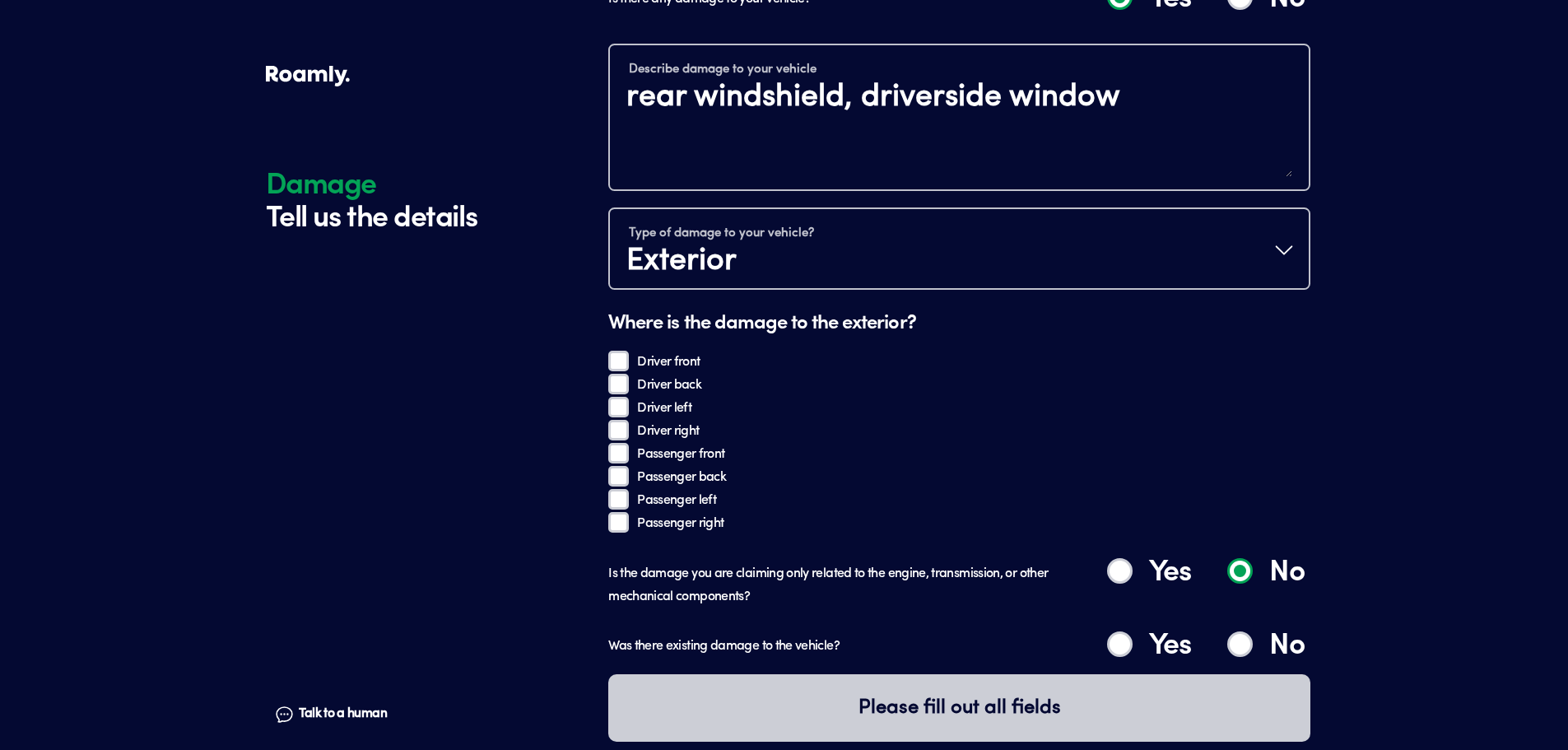 click on "No" at bounding box center [1240, 644] 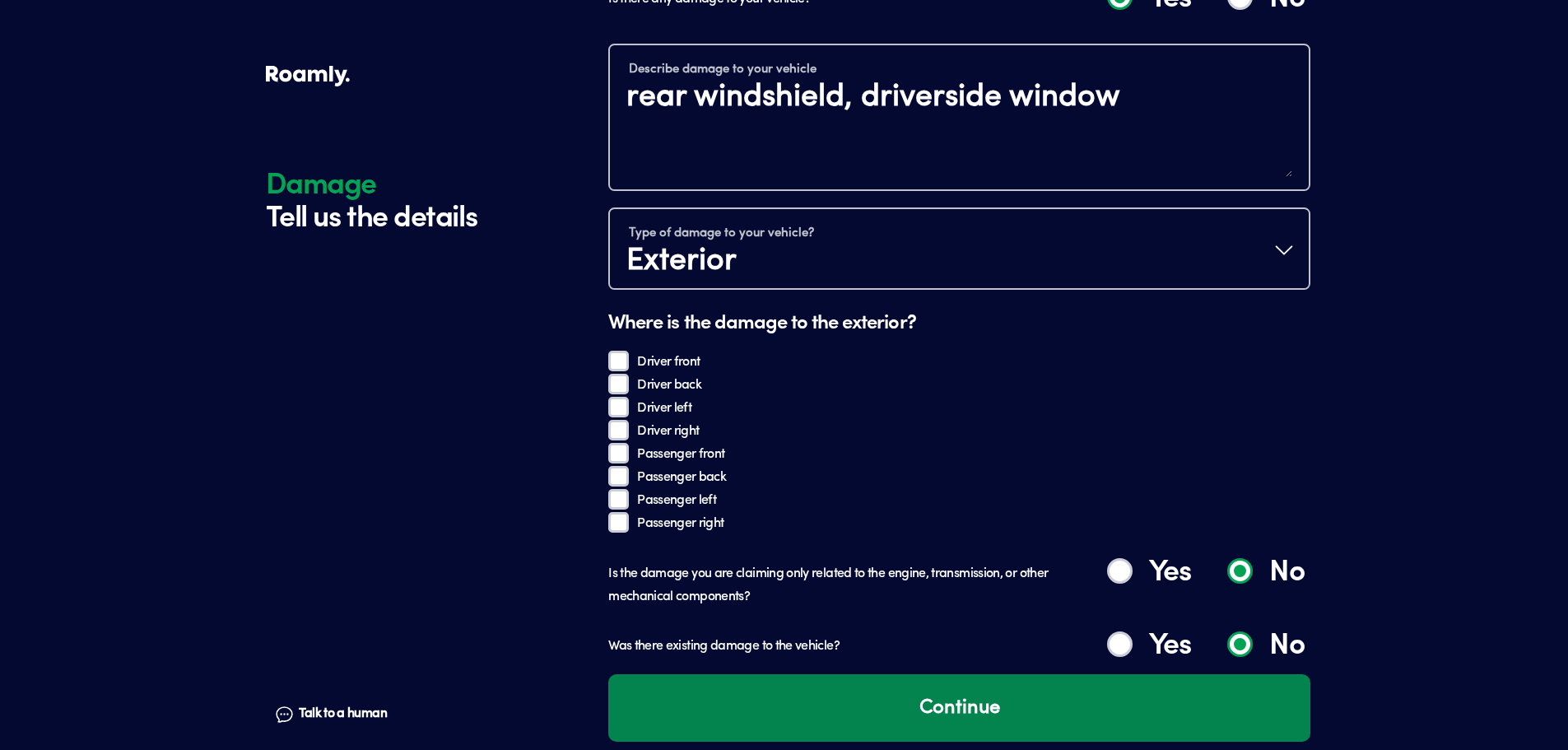 click on "Continue" at bounding box center (959, 708) 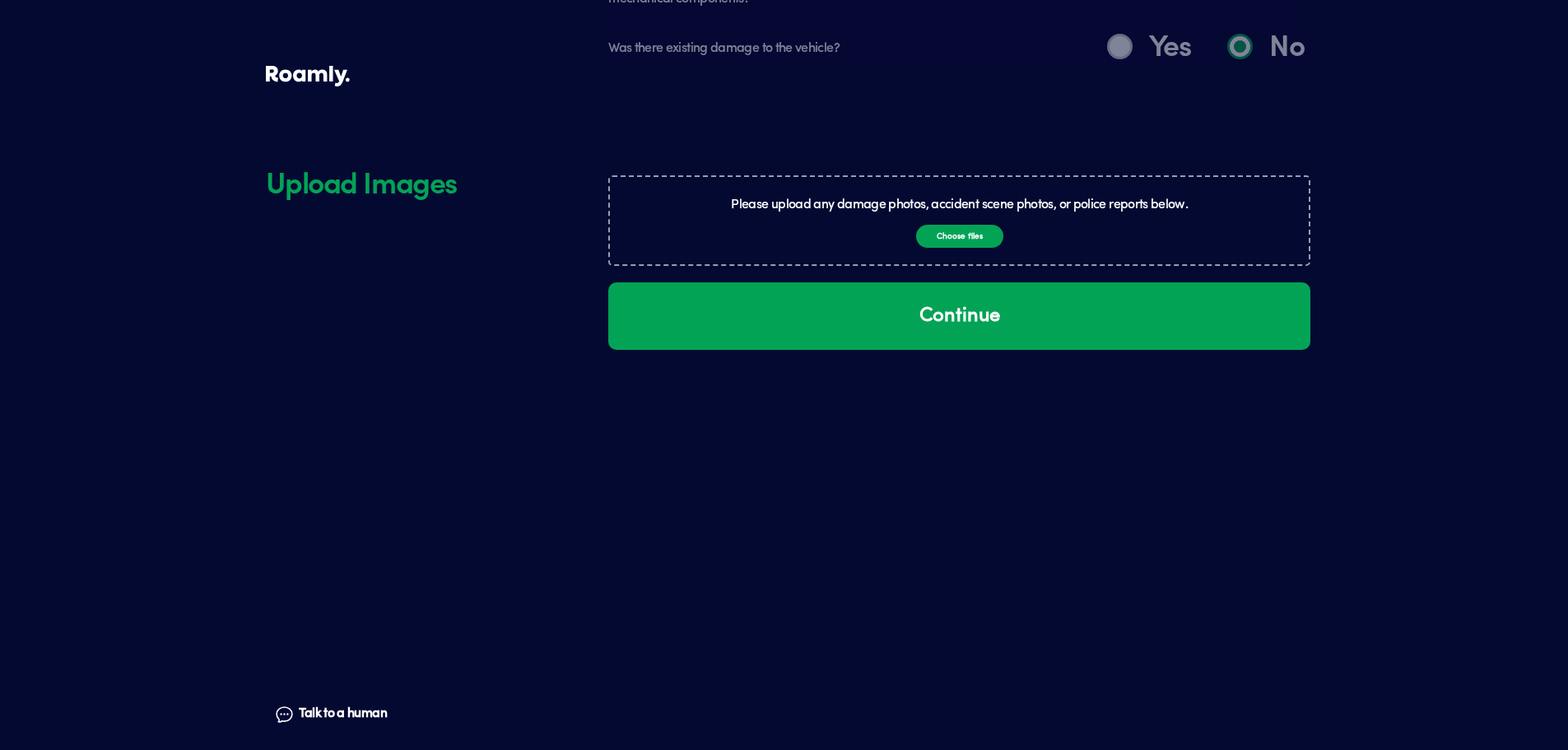 scroll, scrollTop: 3102, scrollLeft: 0, axis: vertical 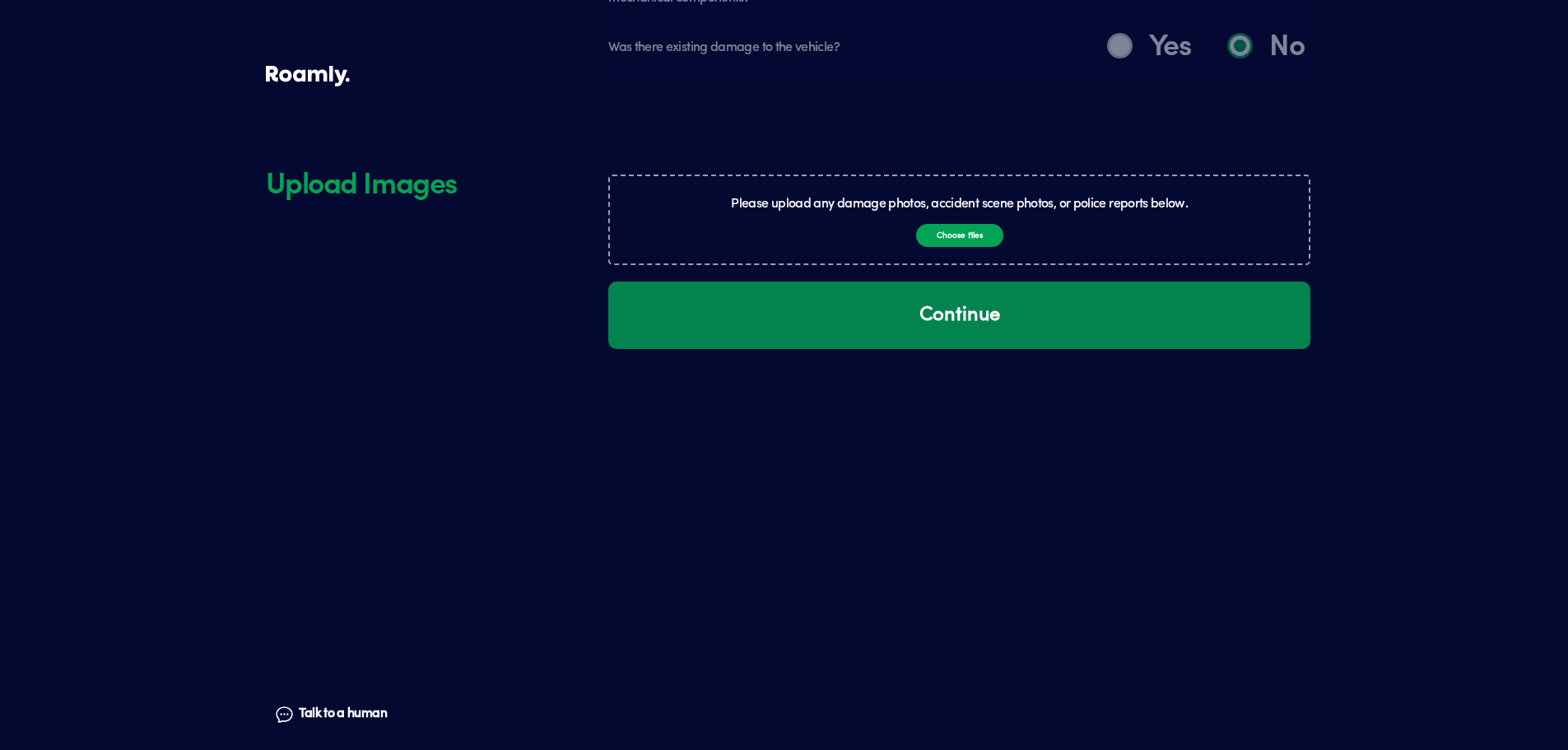click on "Continue" at bounding box center (959, 315) 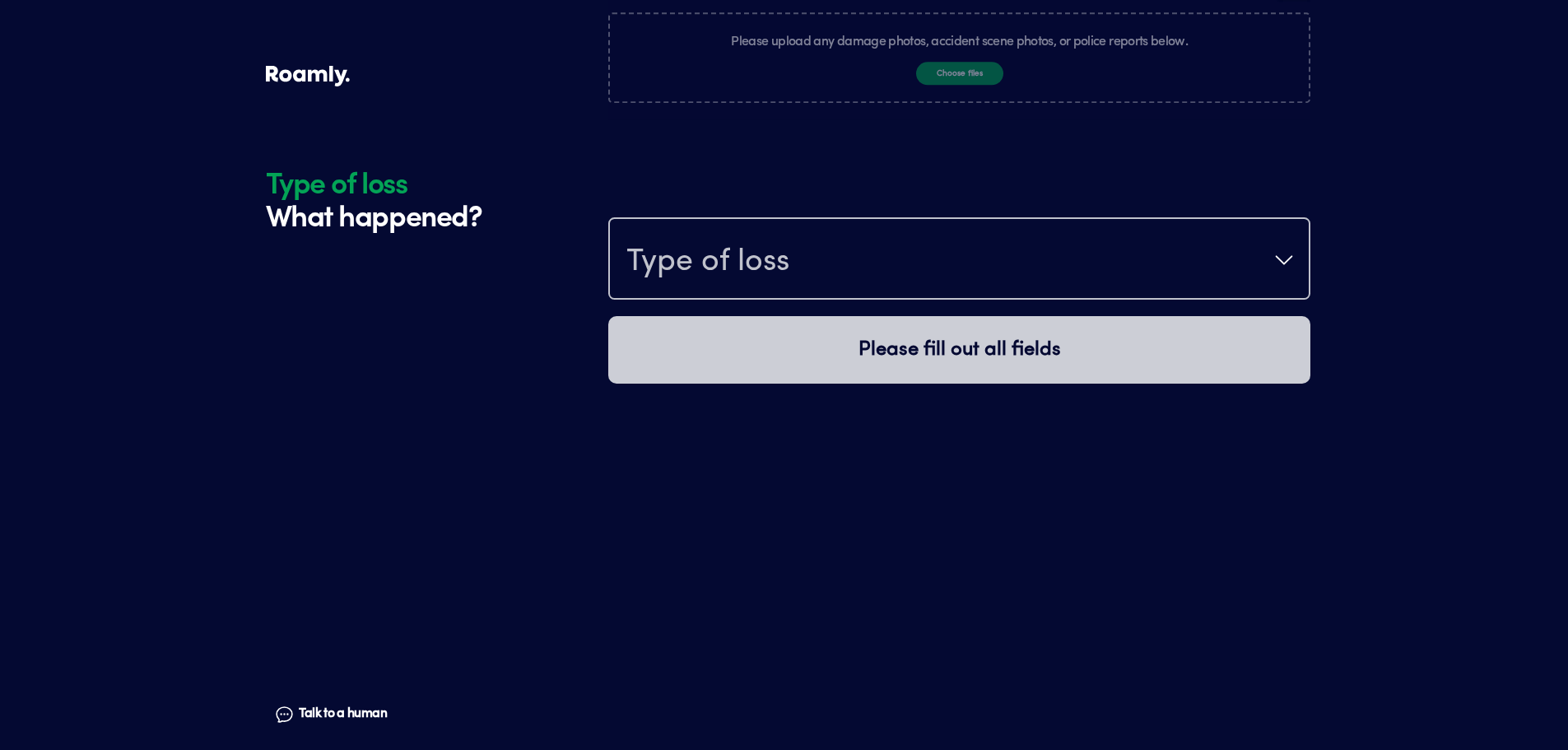 scroll, scrollTop: 3341, scrollLeft: 0, axis: vertical 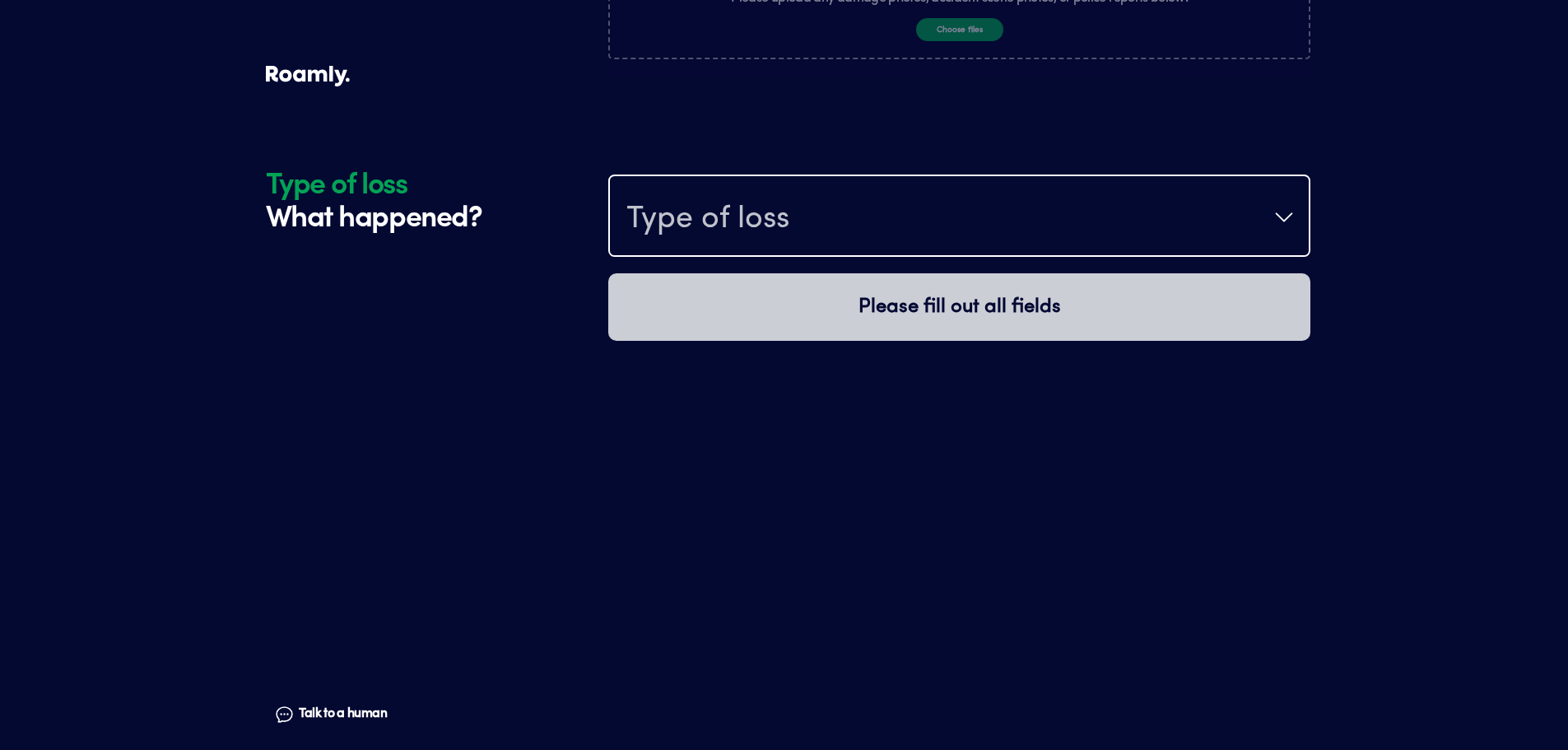 click on "Type of loss" at bounding box center (959, 217) 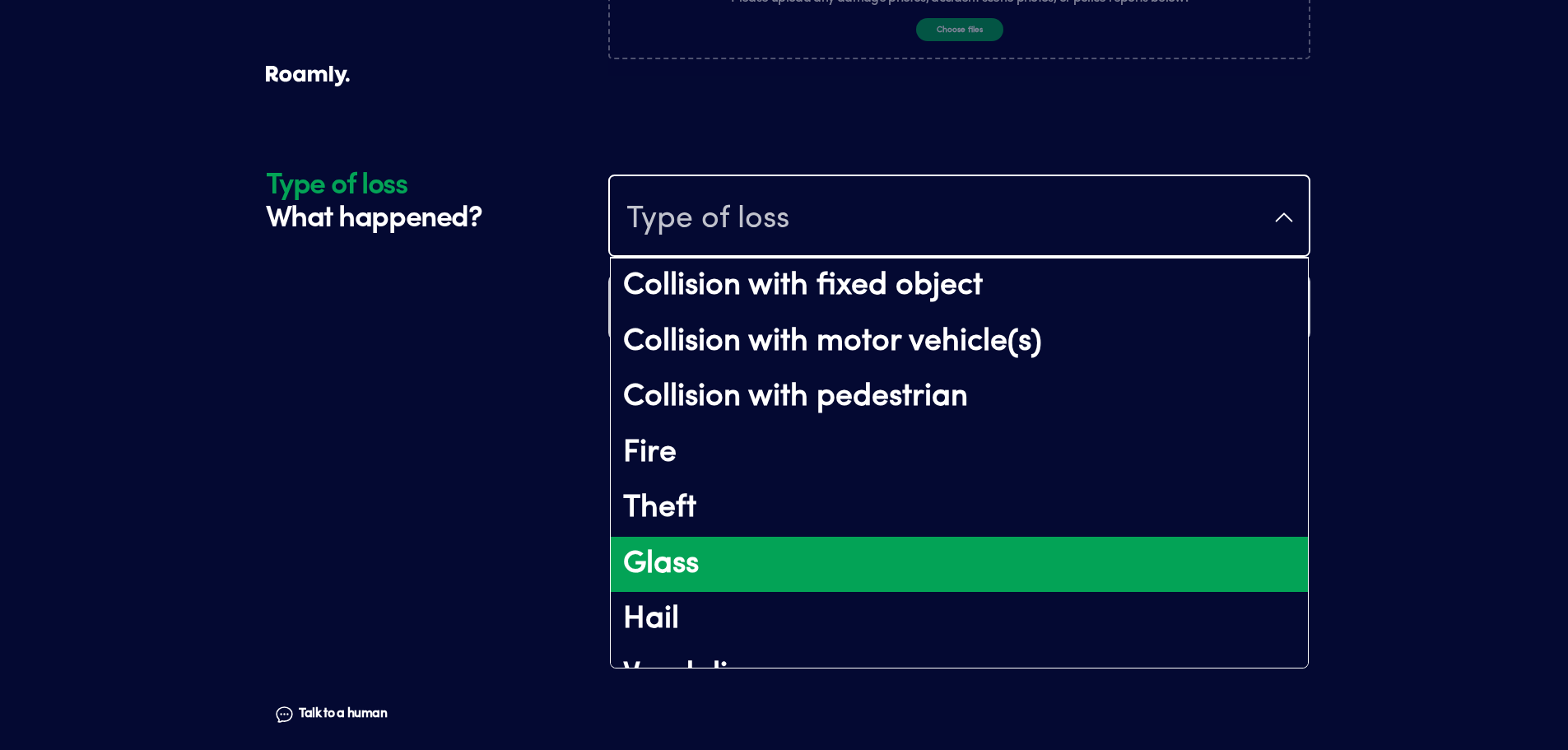 click on "Glass" at bounding box center (959, 565) 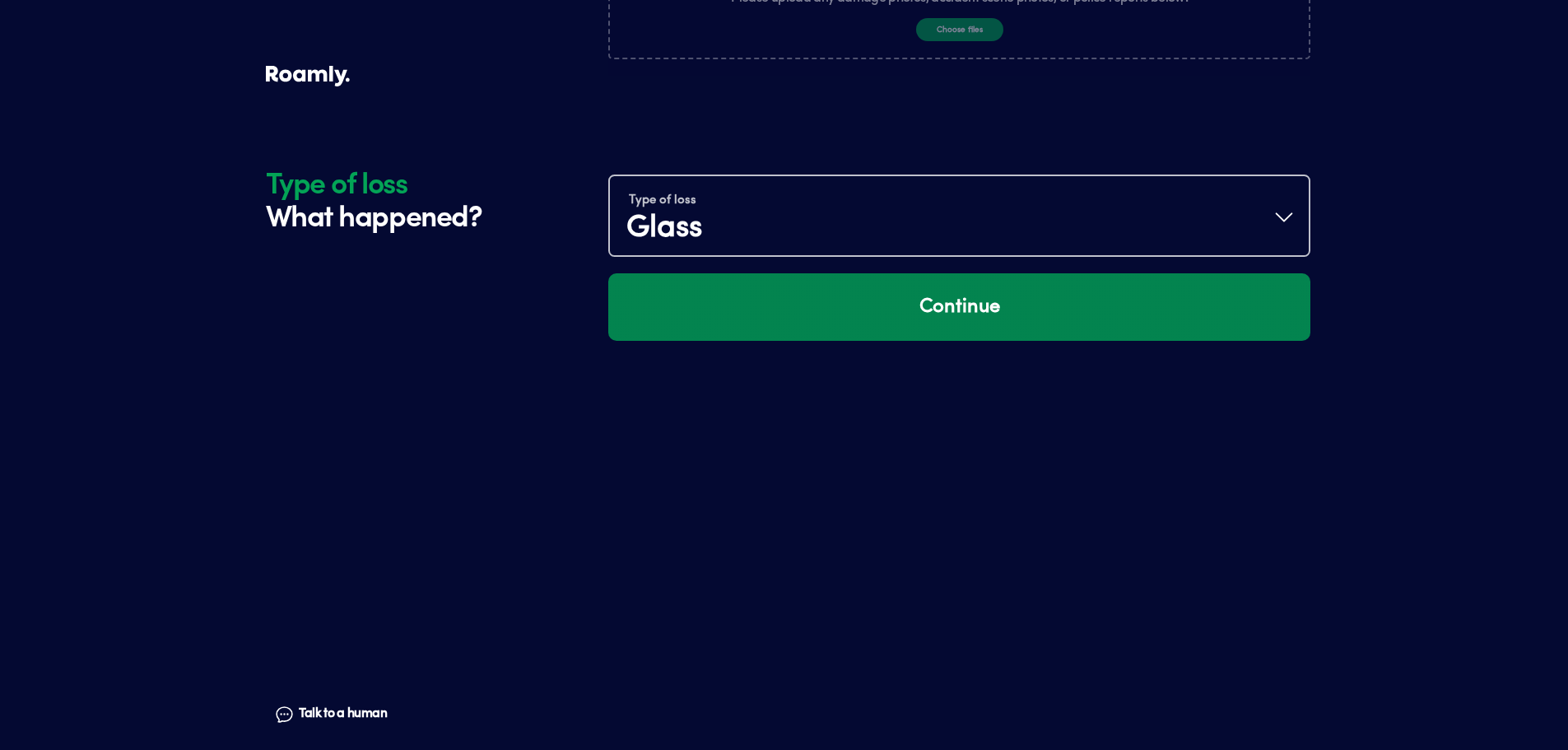 click on "Continue" at bounding box center (959, 307) 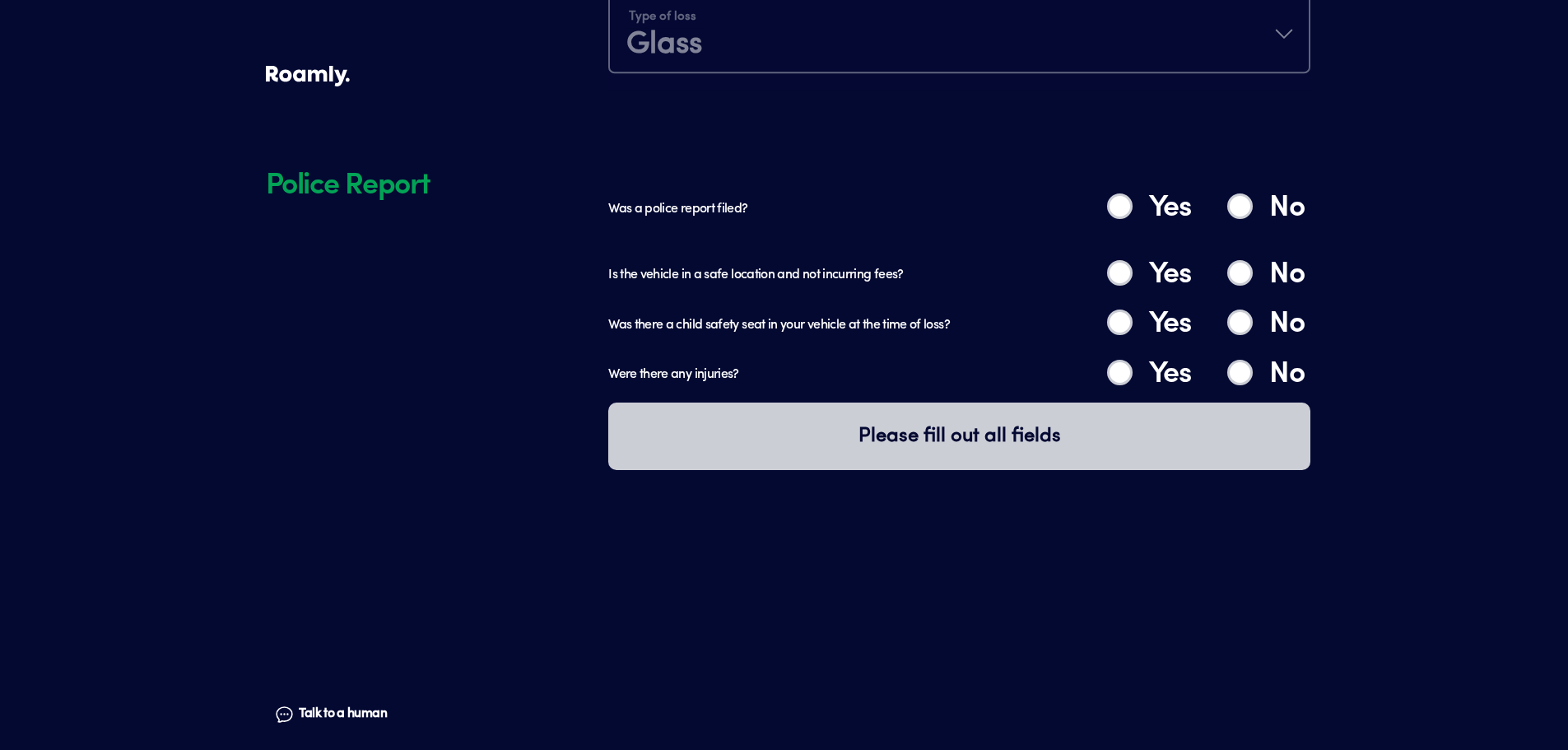 scroll, scrollTop: 3571, scrollLeft: 0, axis: vertical 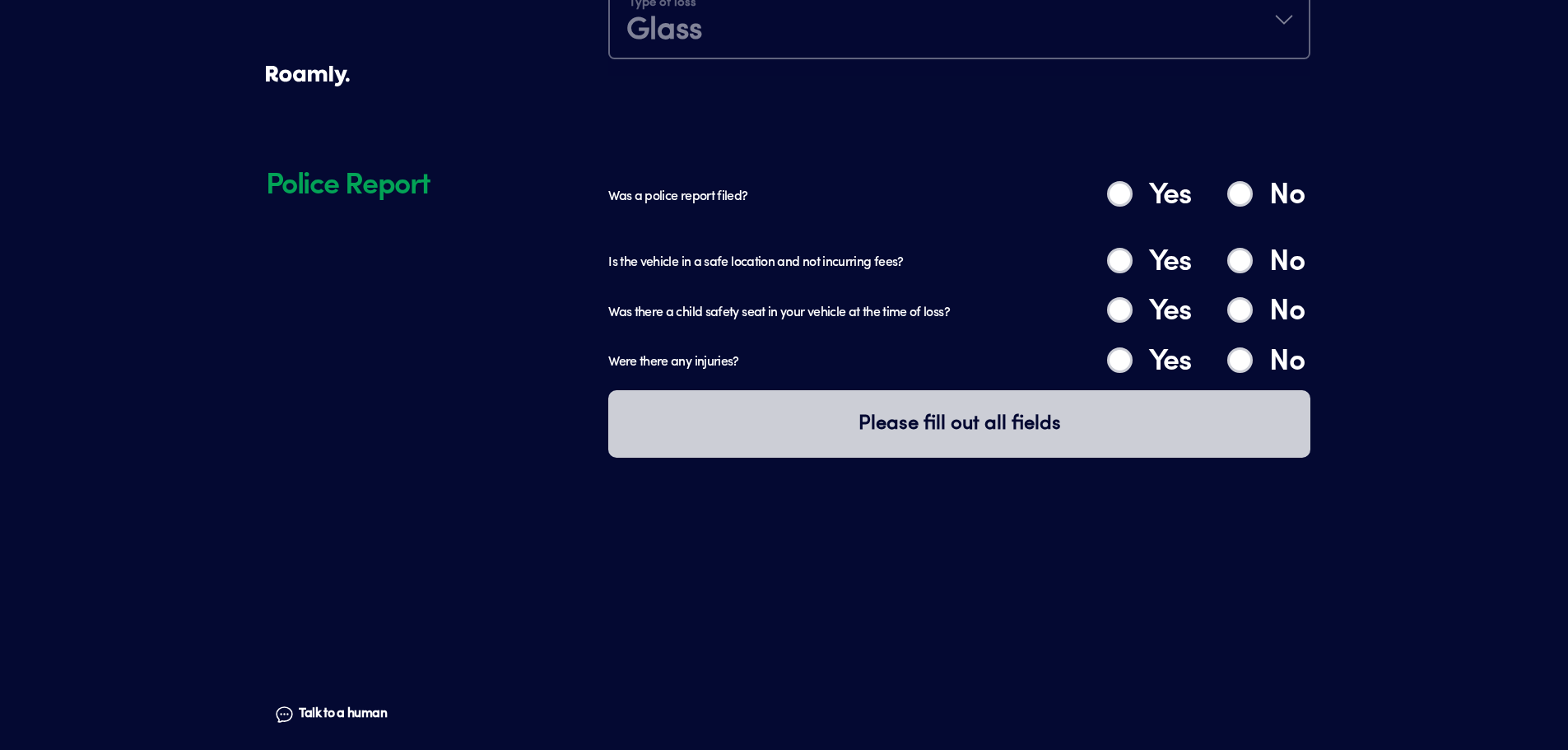 click on "No" at bounding box center [1240, 193] 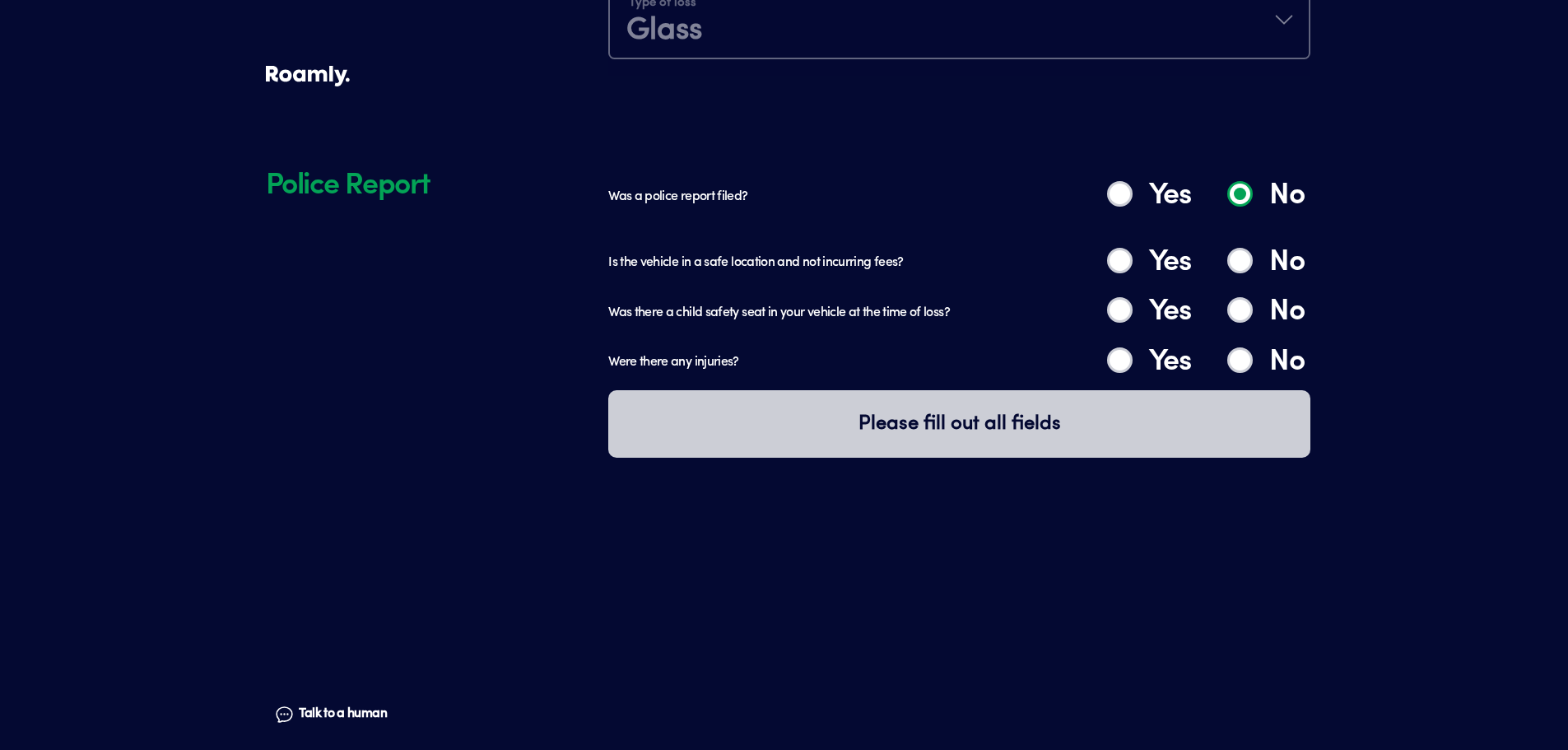 click on "Yes" at bounding box center [1119, 260] 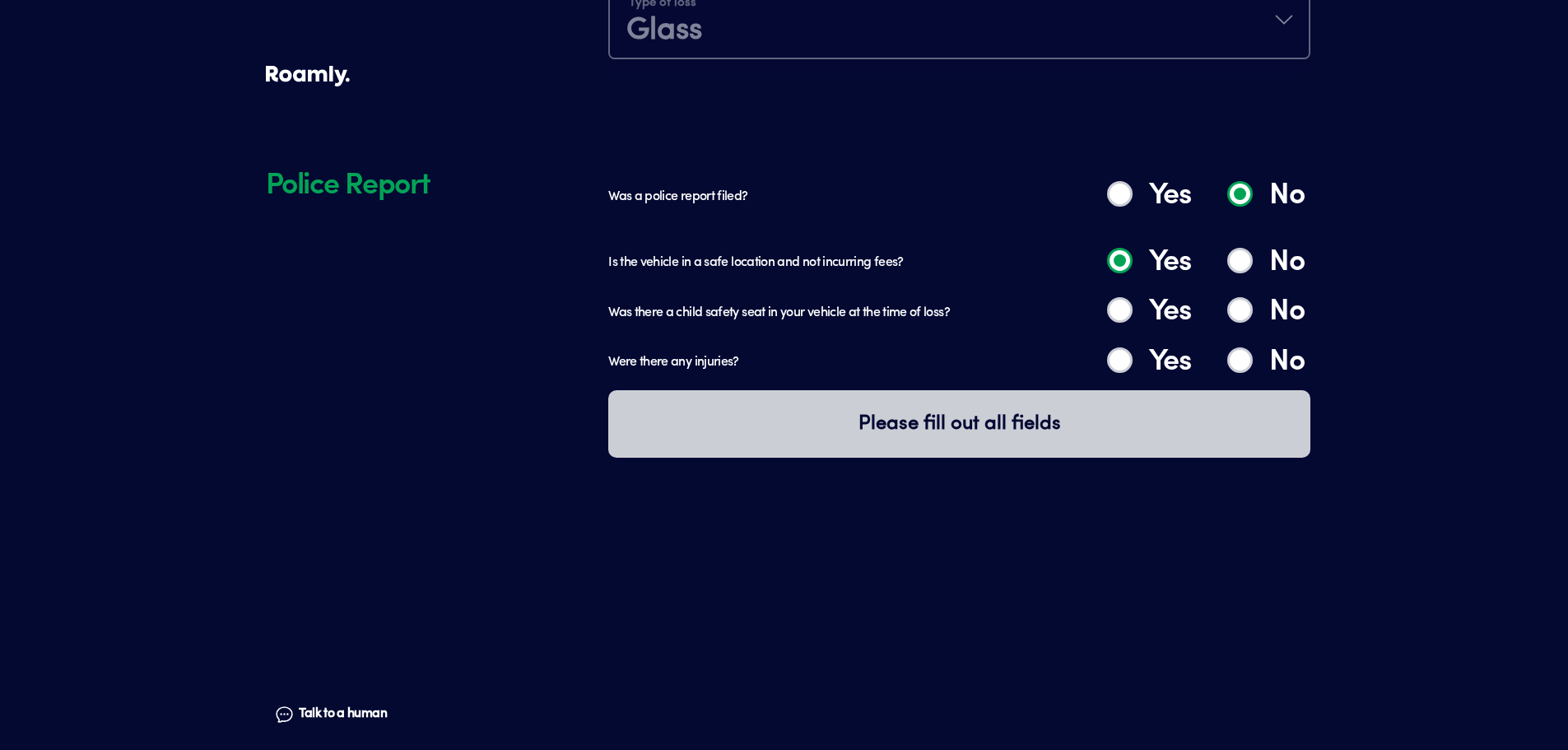click on "No" at bounding box center [1240, 310] 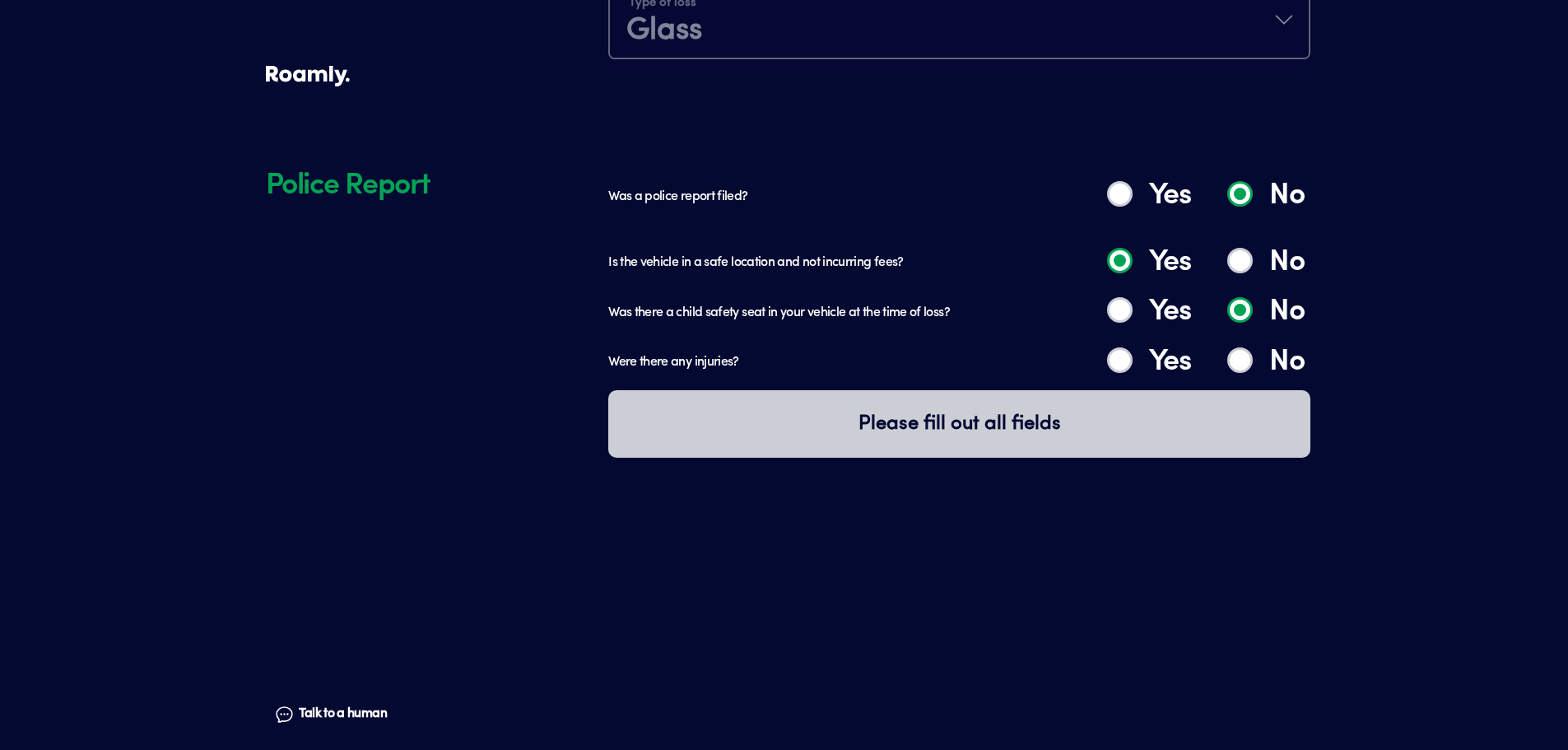 click on "No" at bounding box center (1240, 360) 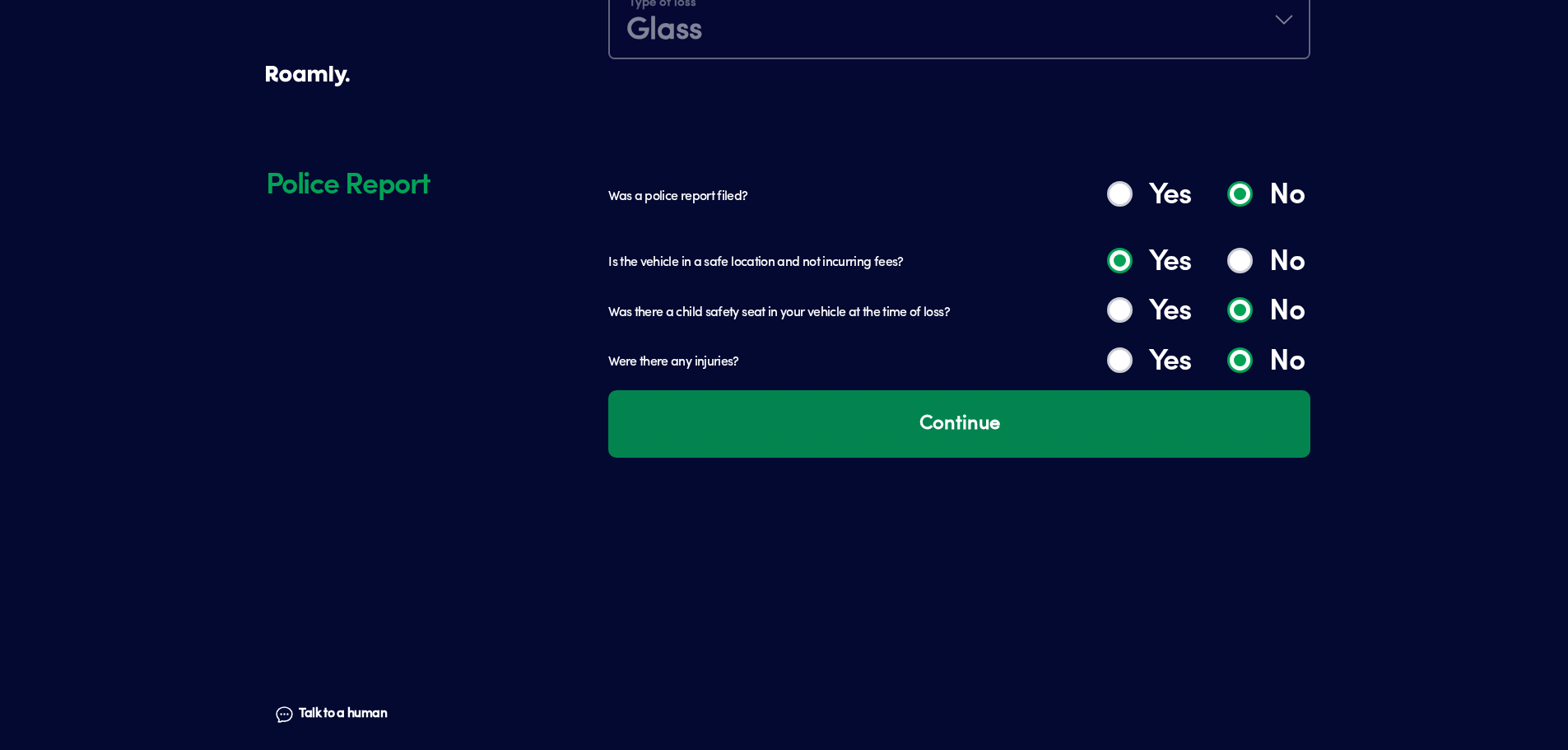 click on "Continue" at bounding box center [959, 424] 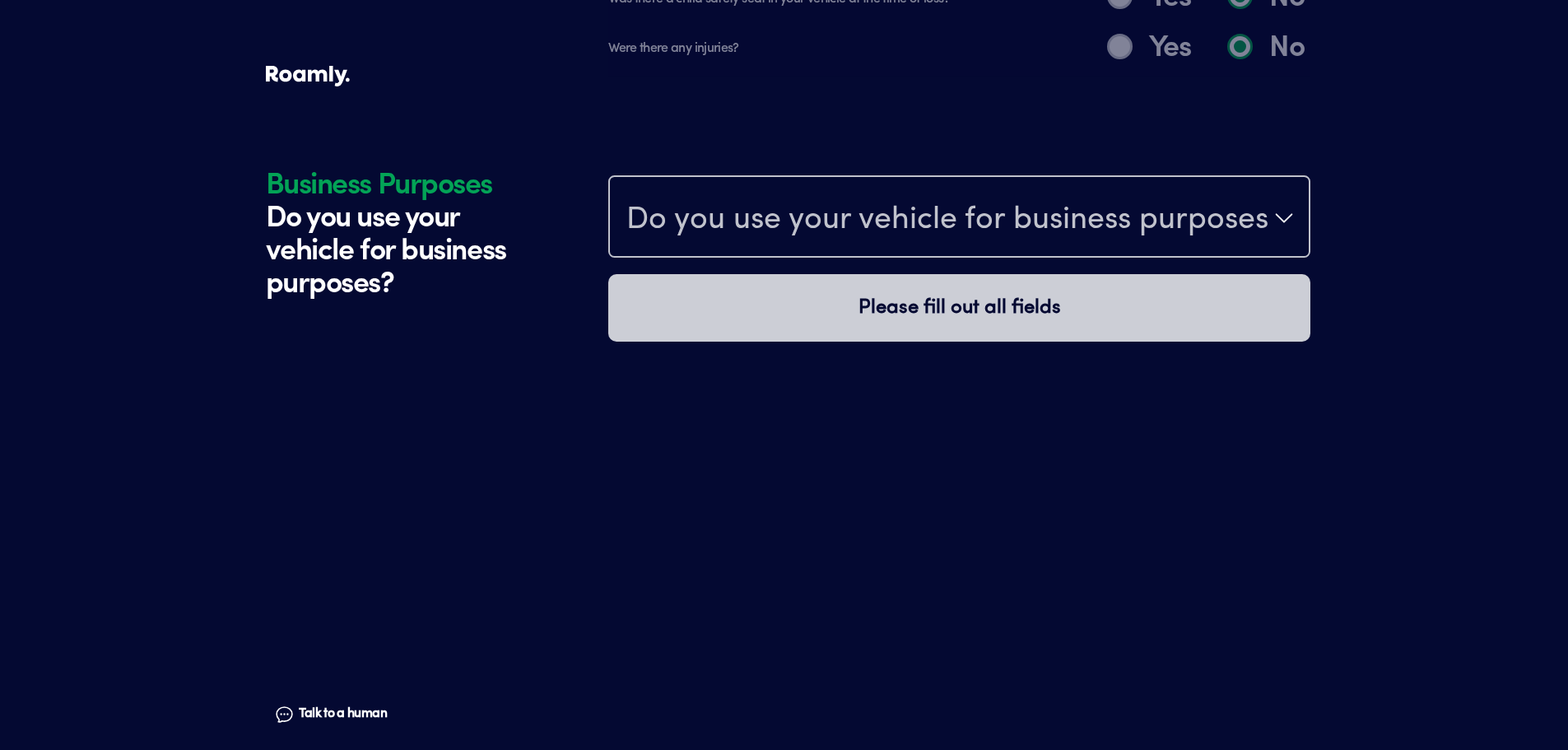 scroll, scrollTop: 3919, scrollLeft: 0, axis: vertical 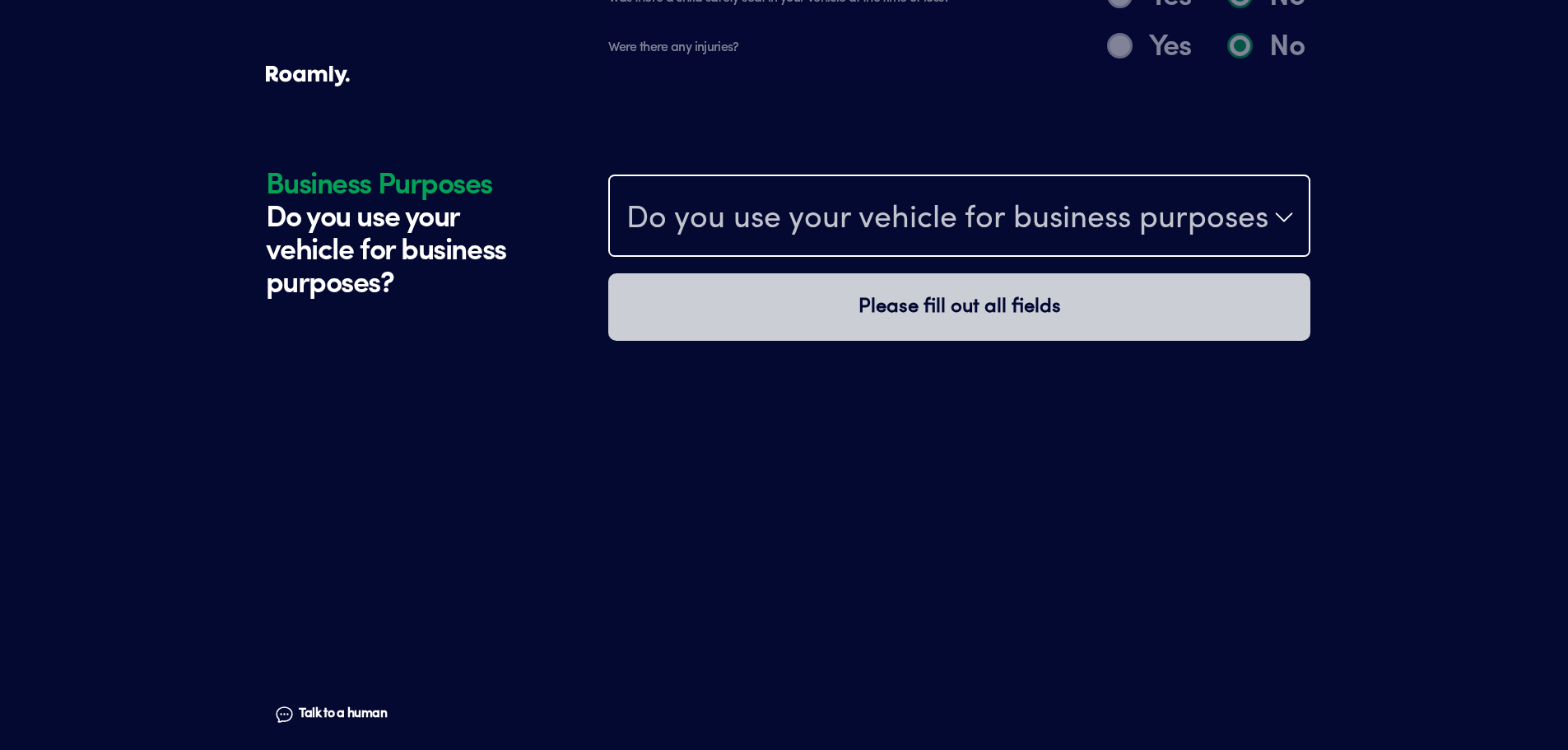 click on "Do you use your vehicle for business purposes?" at bounding box center [947, 219] 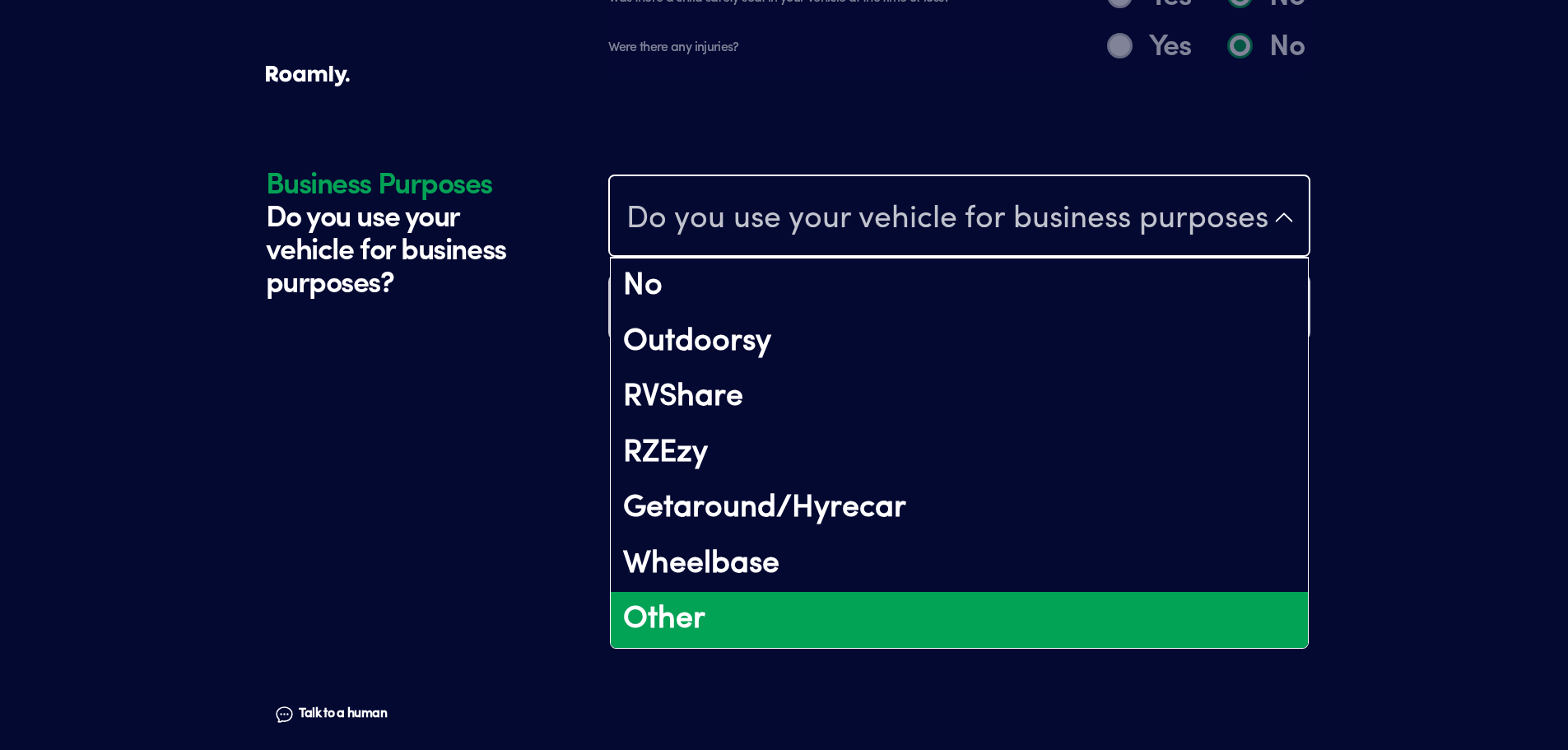 click on "Other" at bounding box center [959, 620] 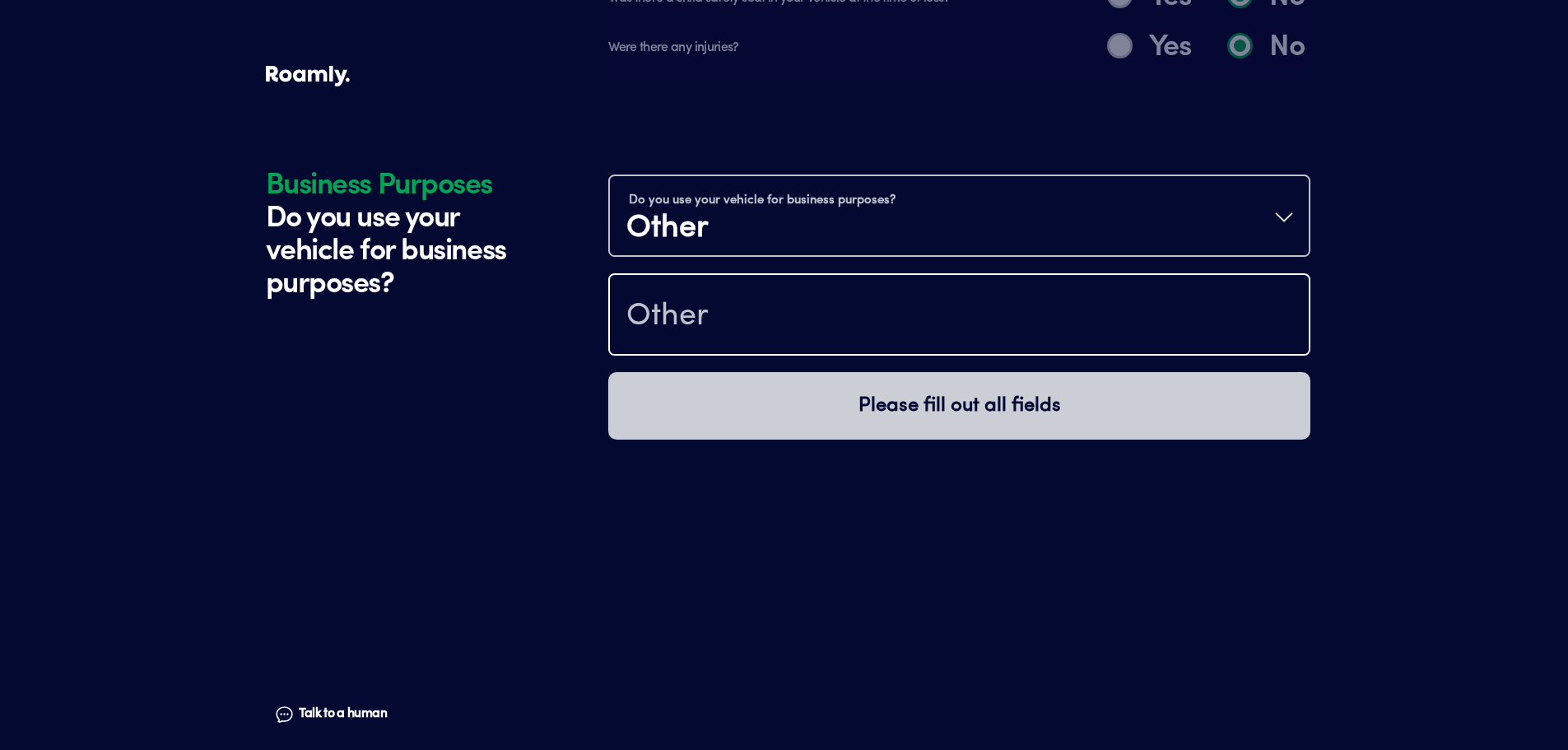 click at bounding box center (959, 316) 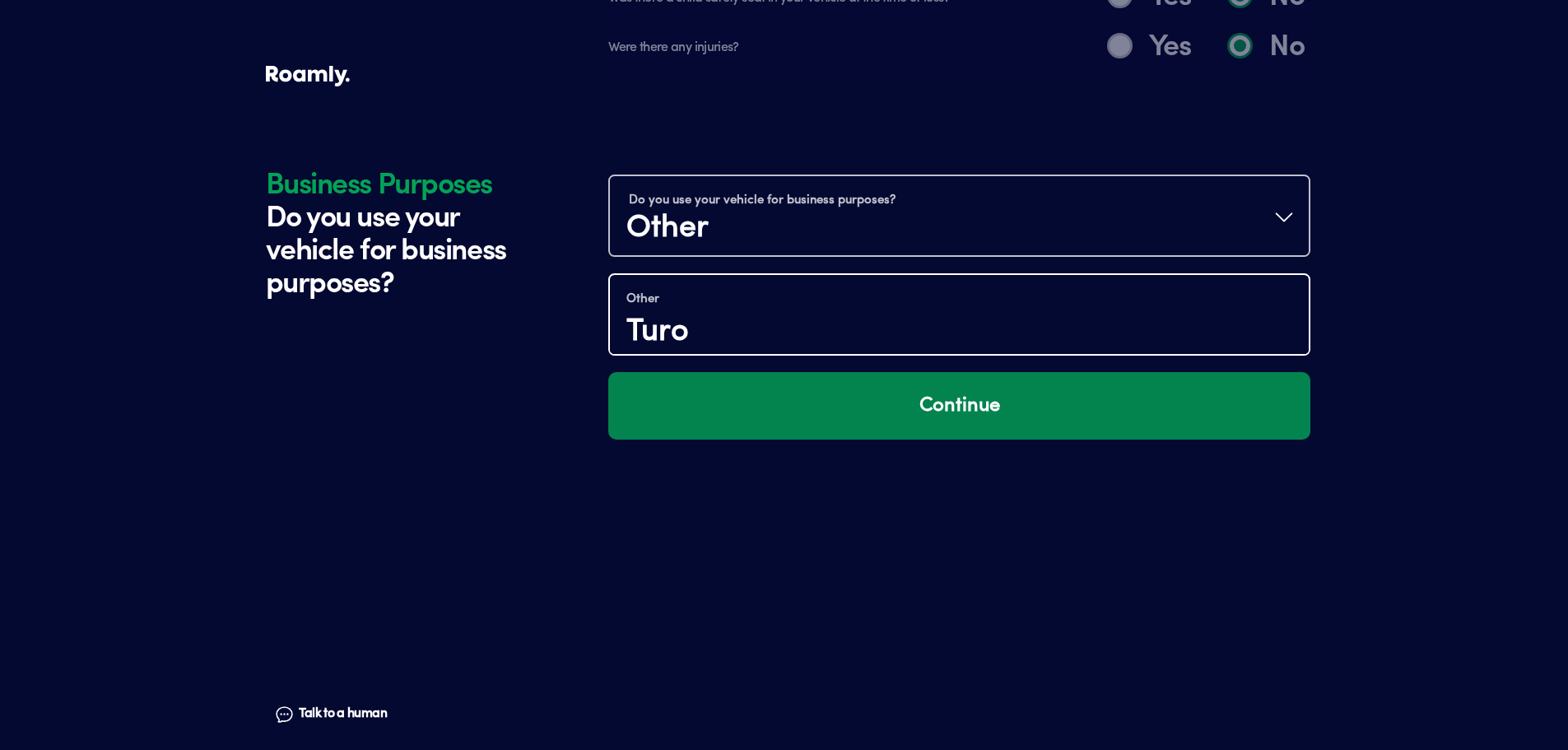 type on "Turo" 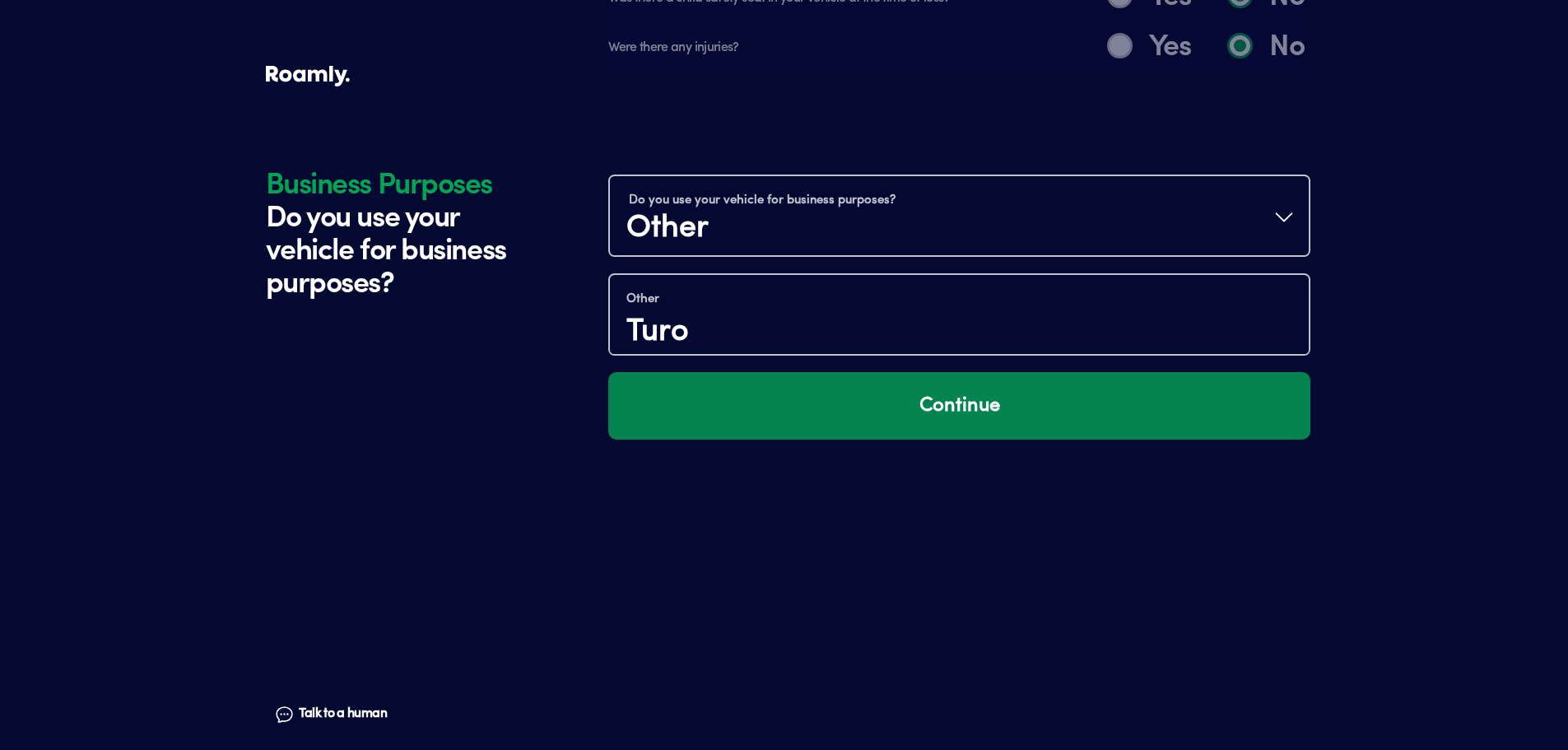 click on "Continue" at bounding box center [959, 406] 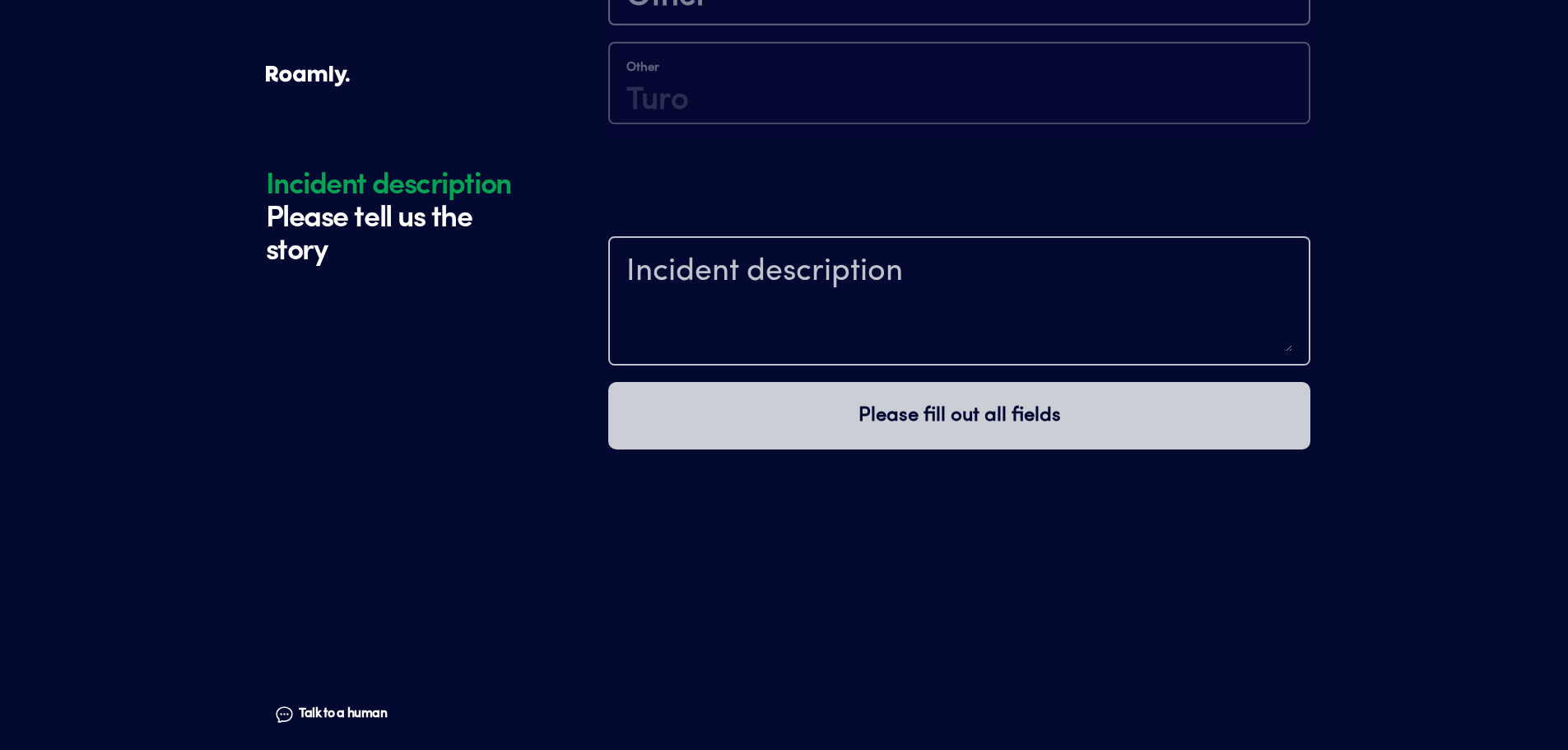 scroll, scrollTop: 4248, scrollLeft: 0, axis: vertical 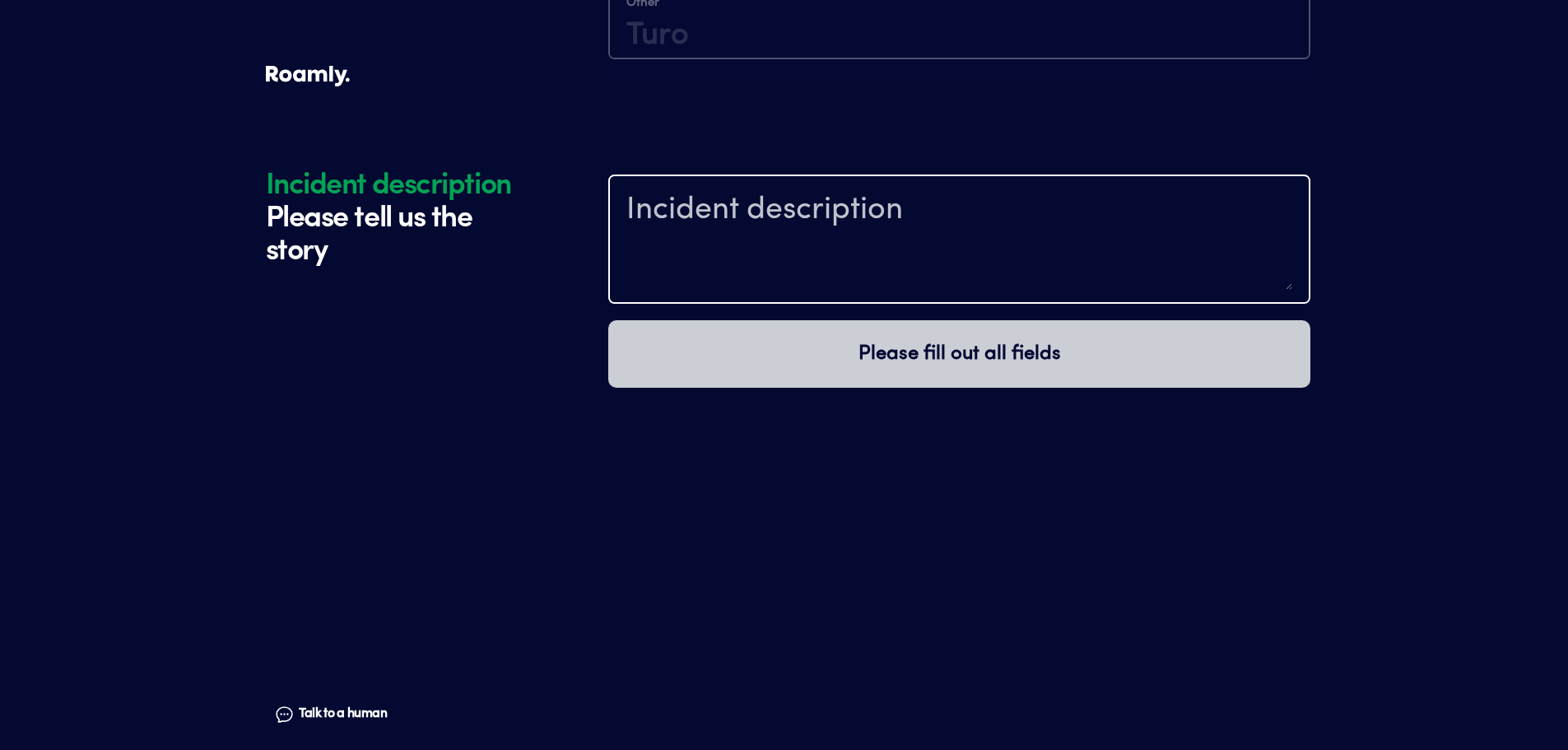 click at bounding box center (959, 241) 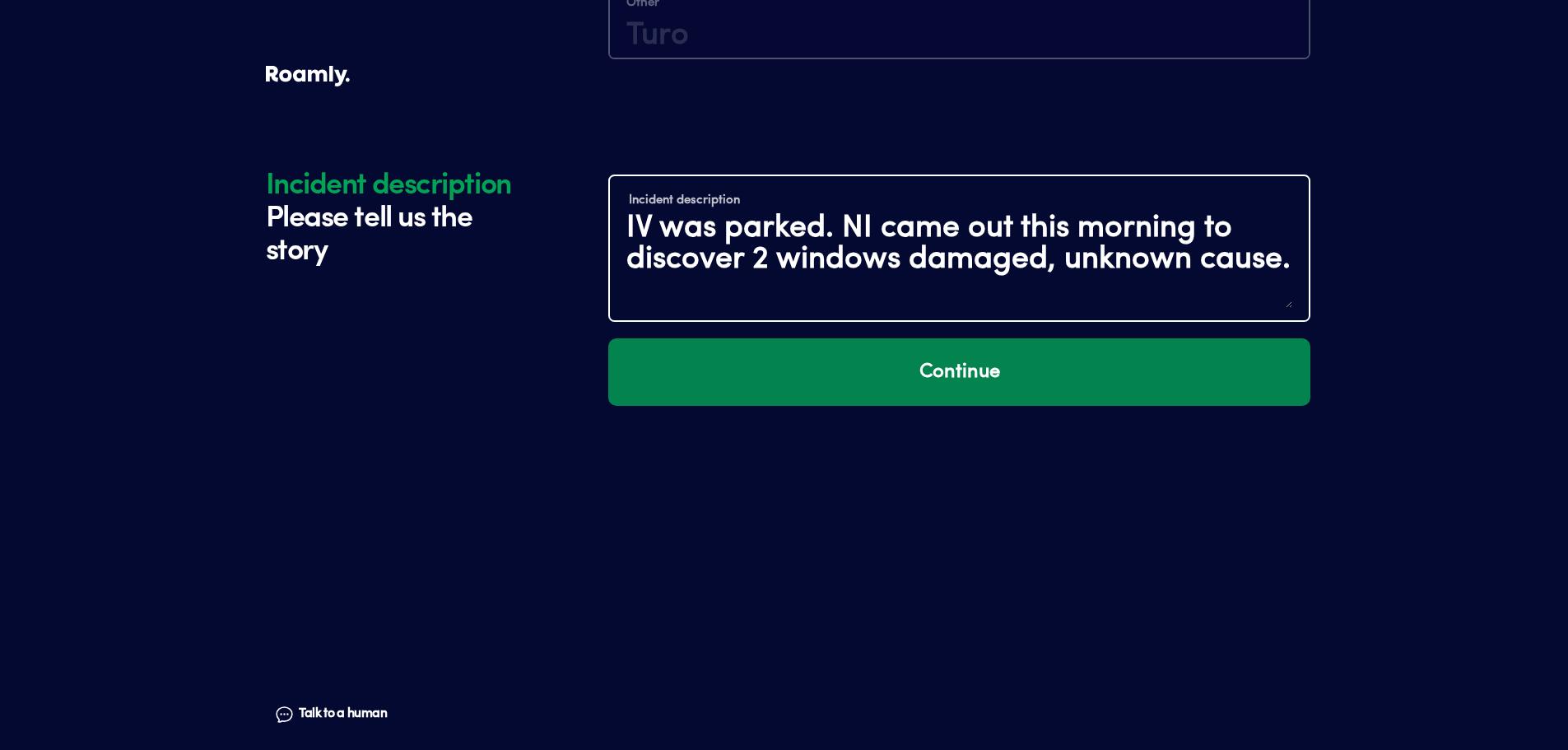 type on "IV was parked. NI came out this morning to discover 2 windows damaged, unknown cause." 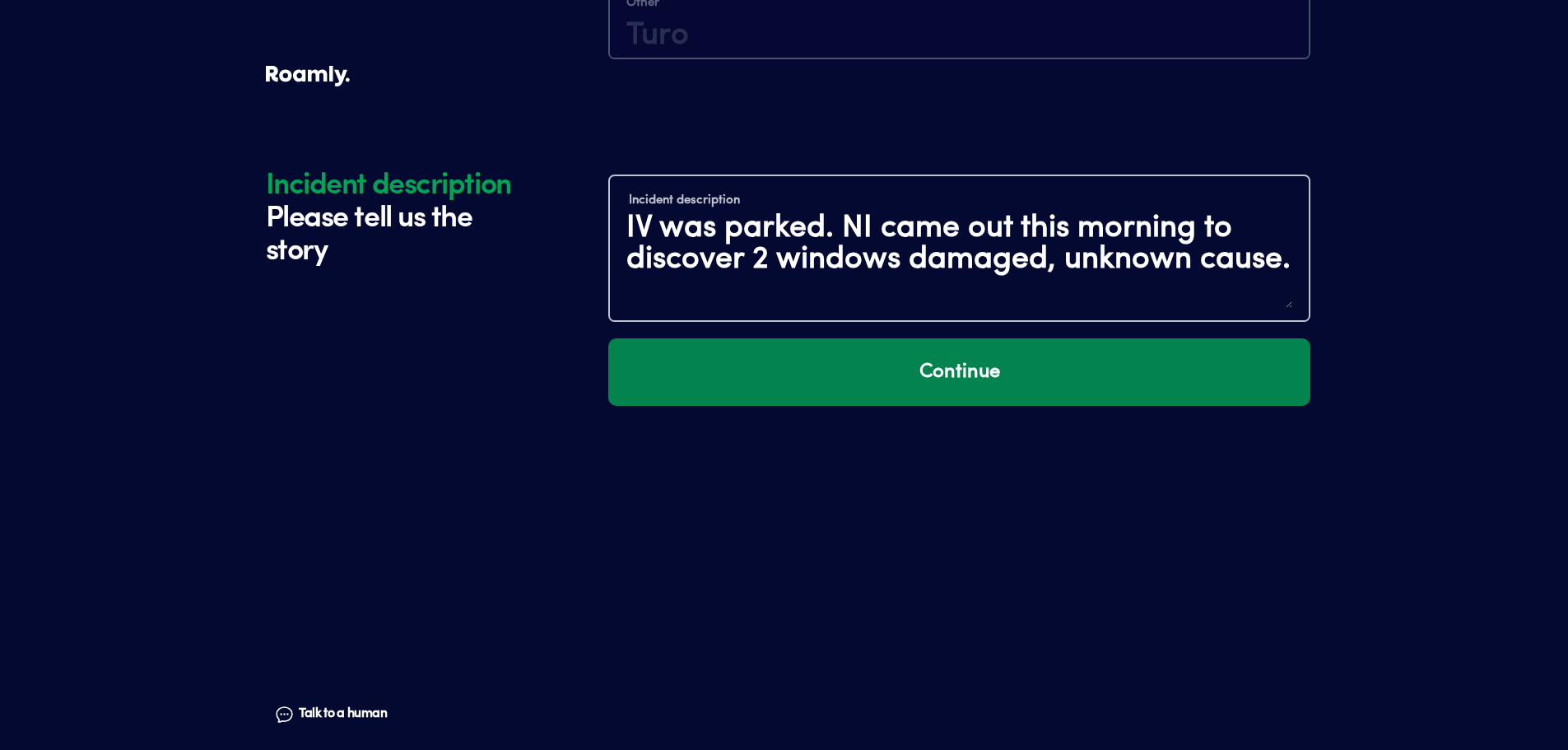 click on "Continue" at bounding box center [959, 372] 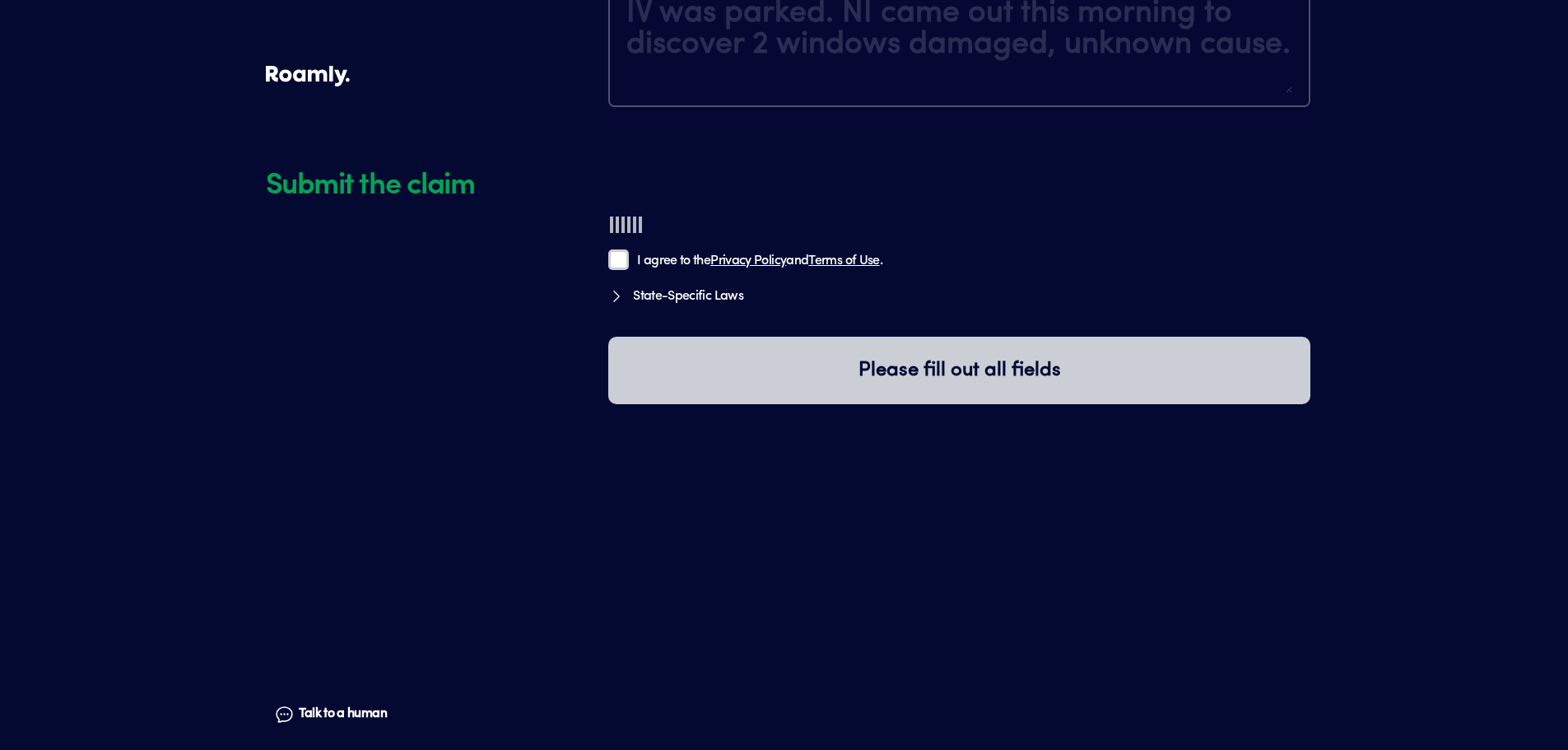 scroll, scrollTop: 4544, scrollLeft: 0, axis: vertical 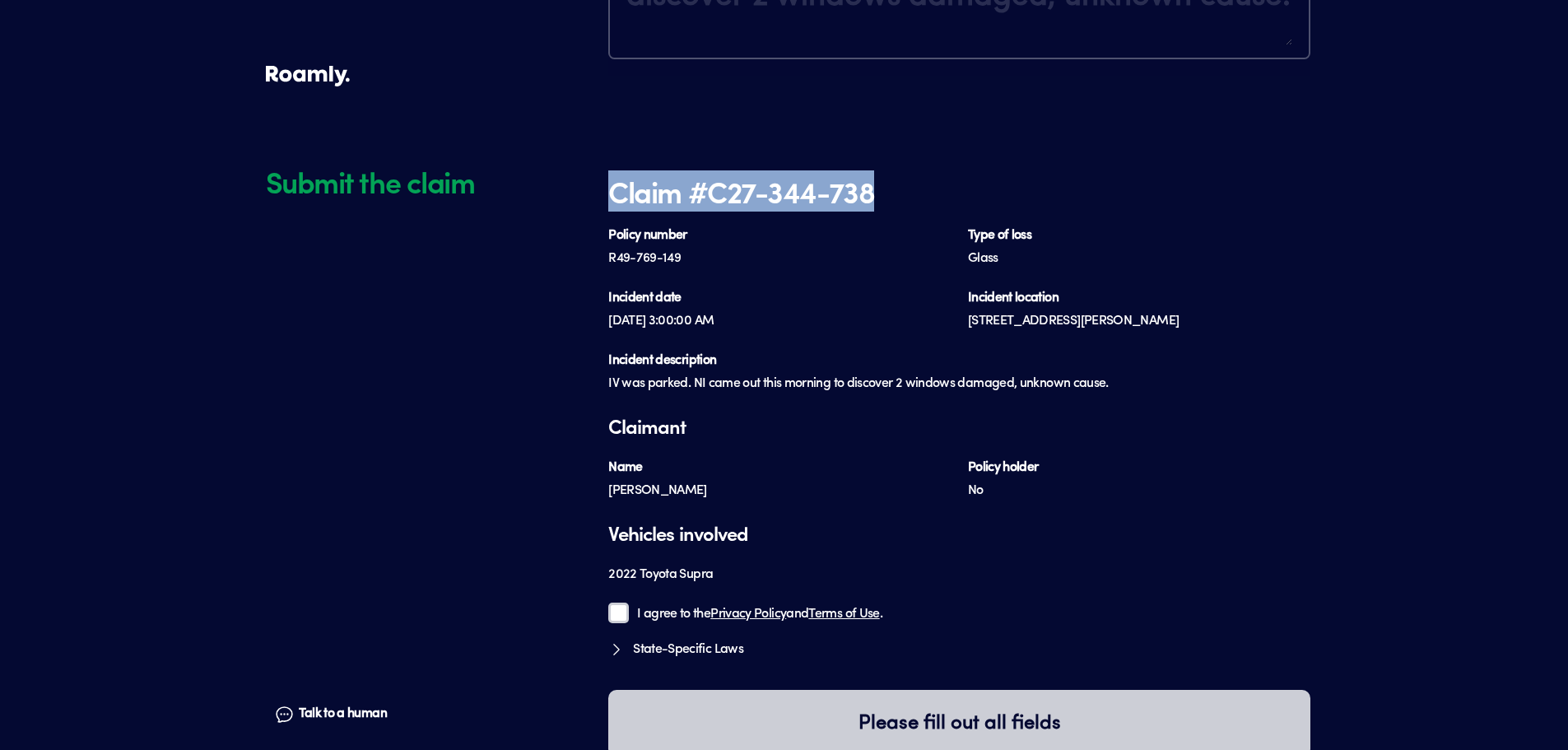 drag, startPoint x: 896, startPoint y: 177, endPoint x: 613, endPoint y: 179, distance: 283.00707 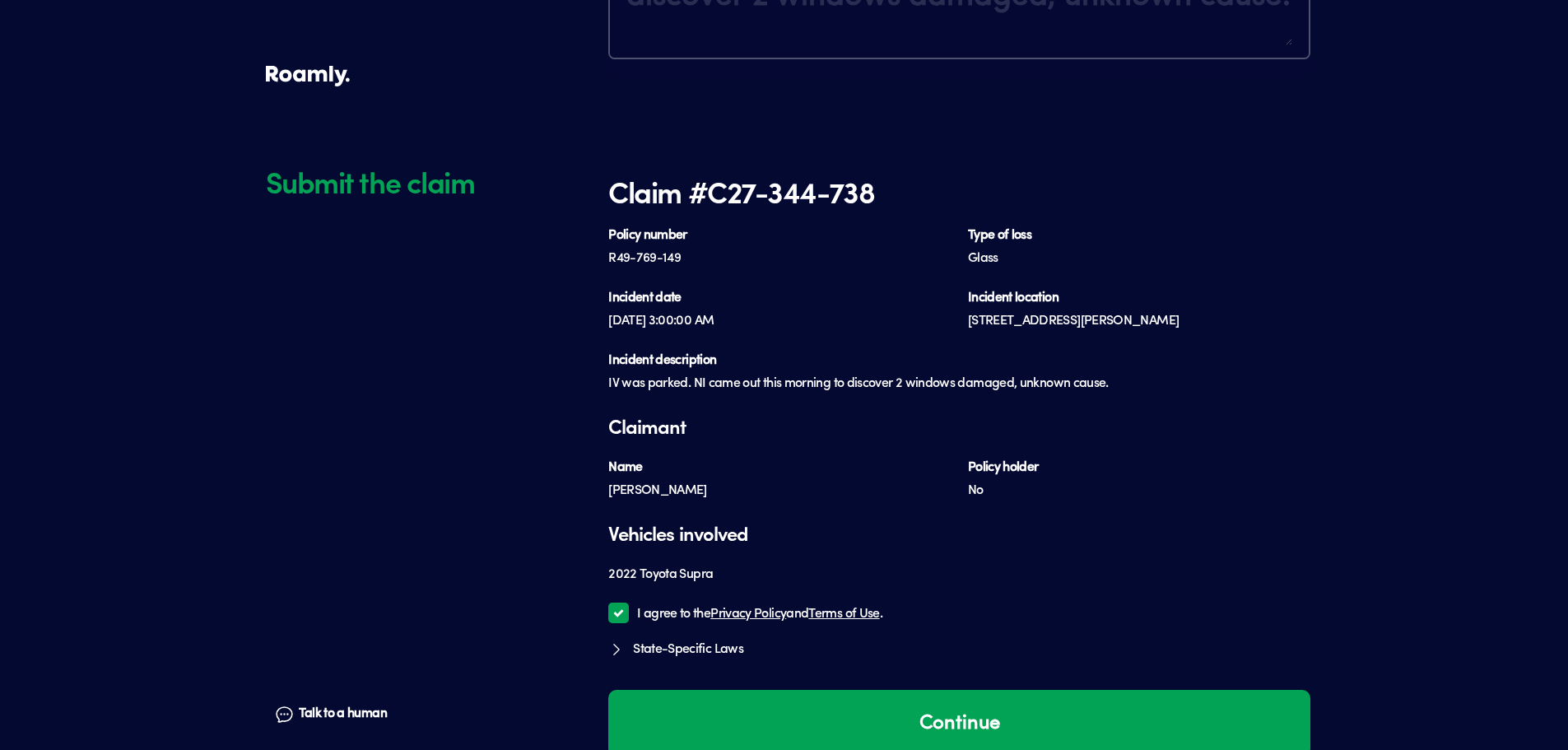 click on "Submit the claim Talk to a human Chat" at bounding box center [433, -1881] 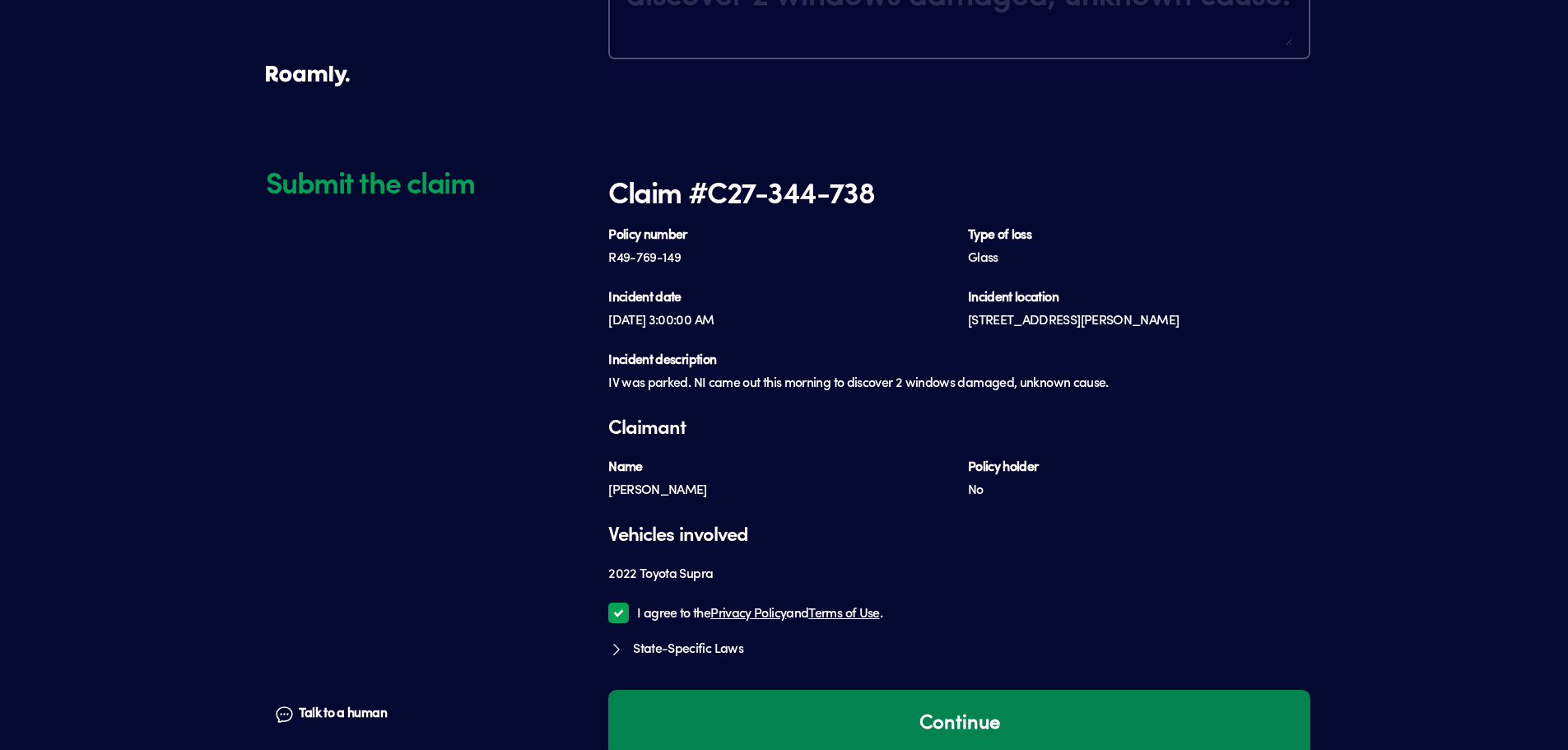 click on "Continue" at bounding box center (959, 724) 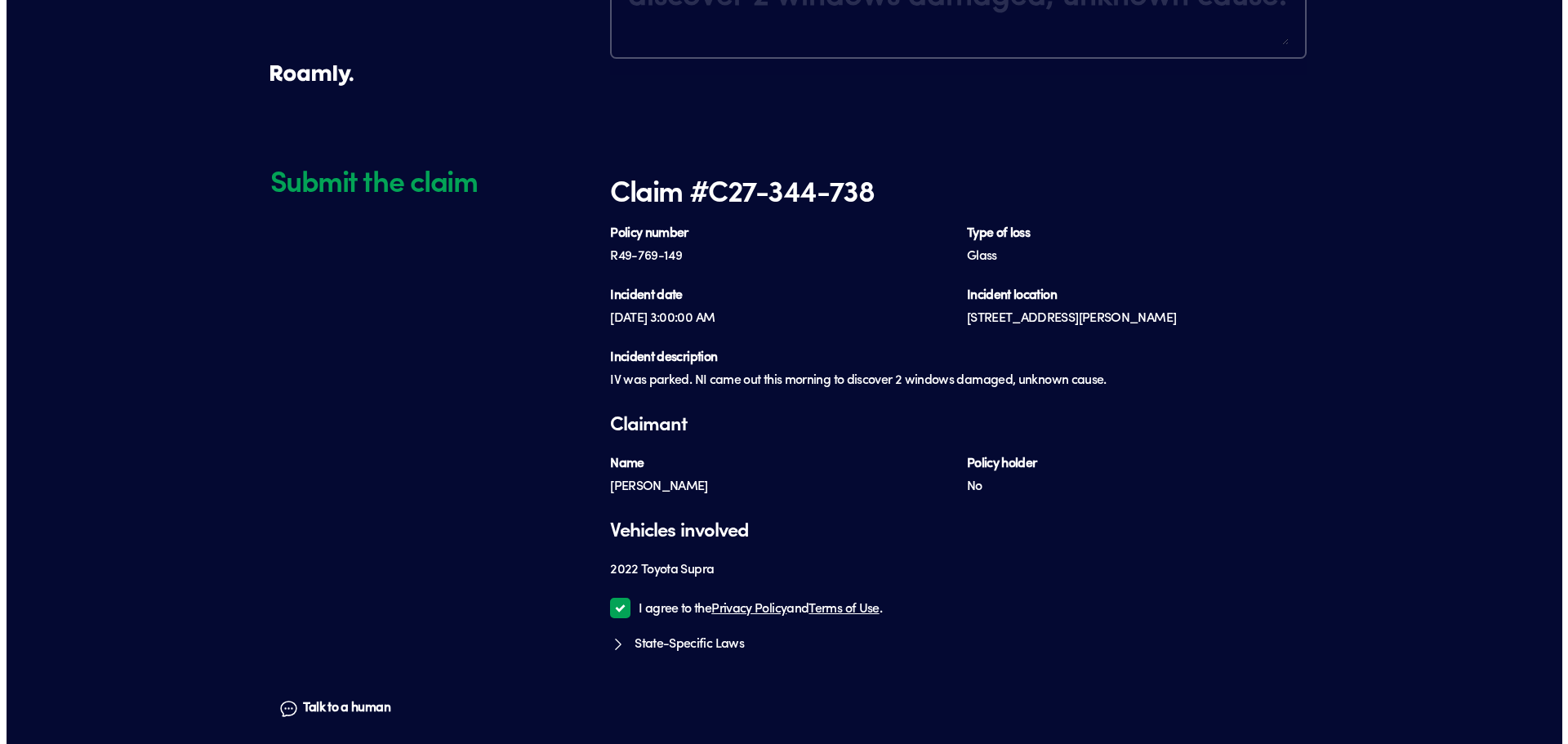 scroll, scrollTop: 0, scrollLeft: 0, axis: both 